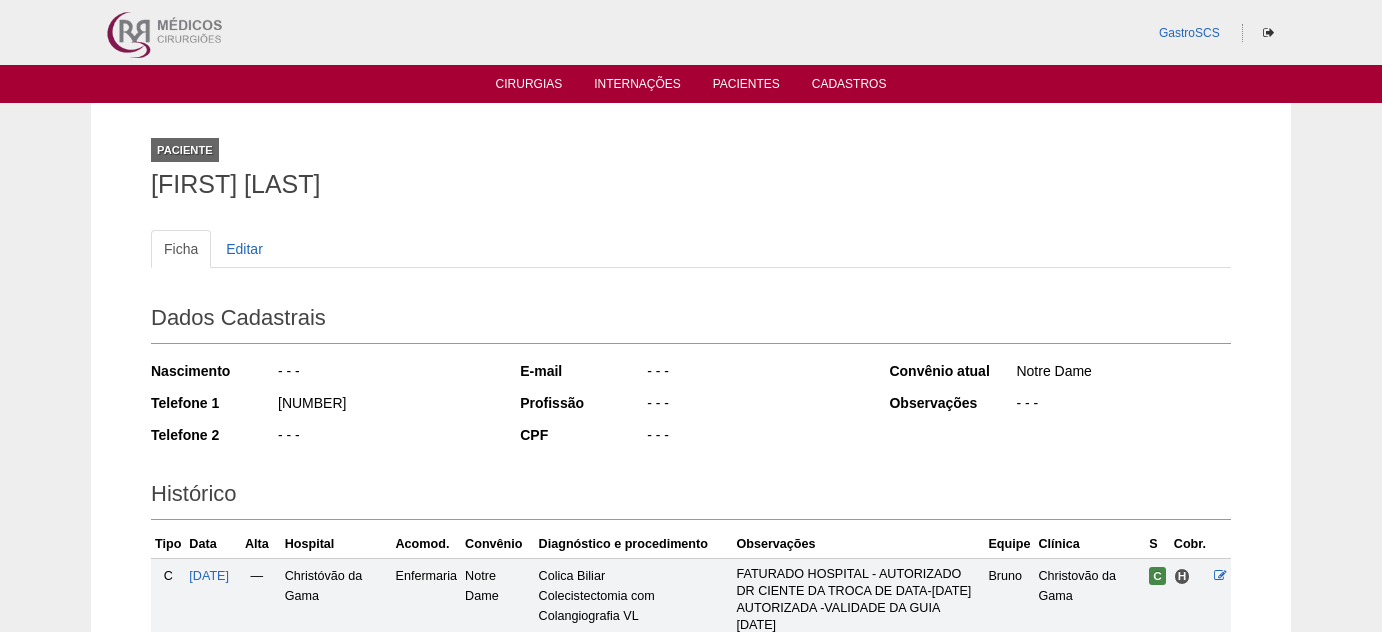 scroll, scrollTop: 0, scrollLeft: 0, axis: both 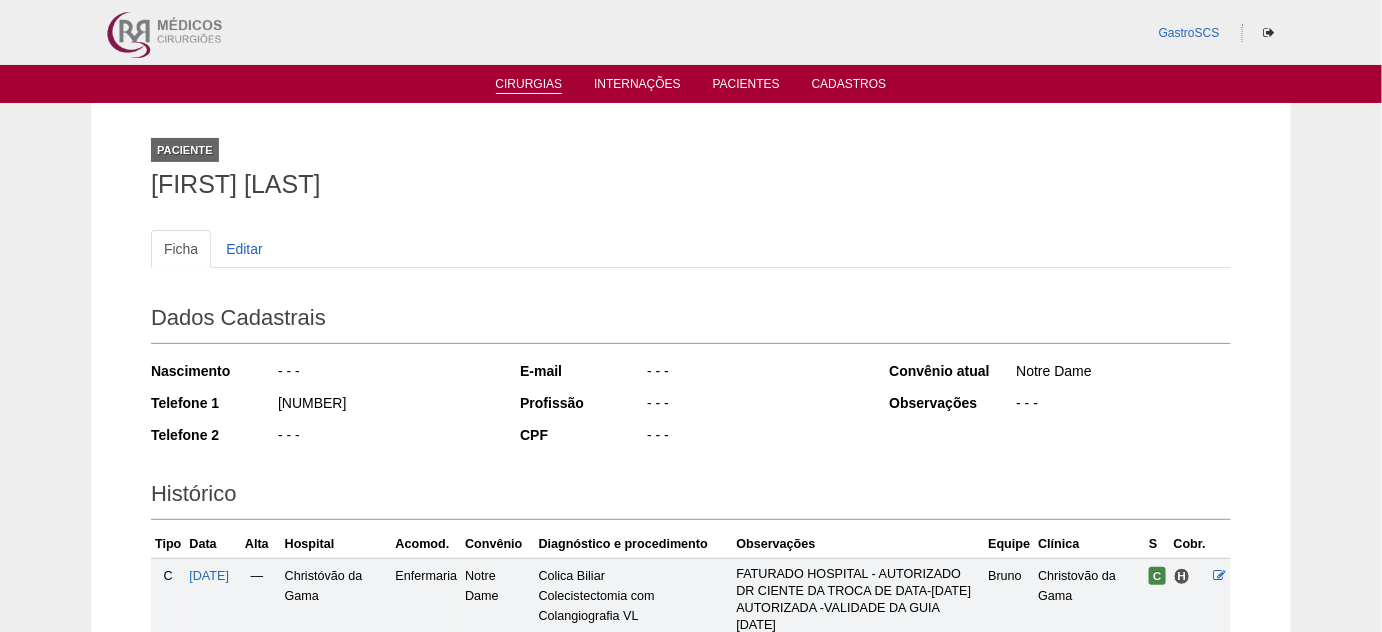 click on "Cirurgias" at bounding box center (529, 85) 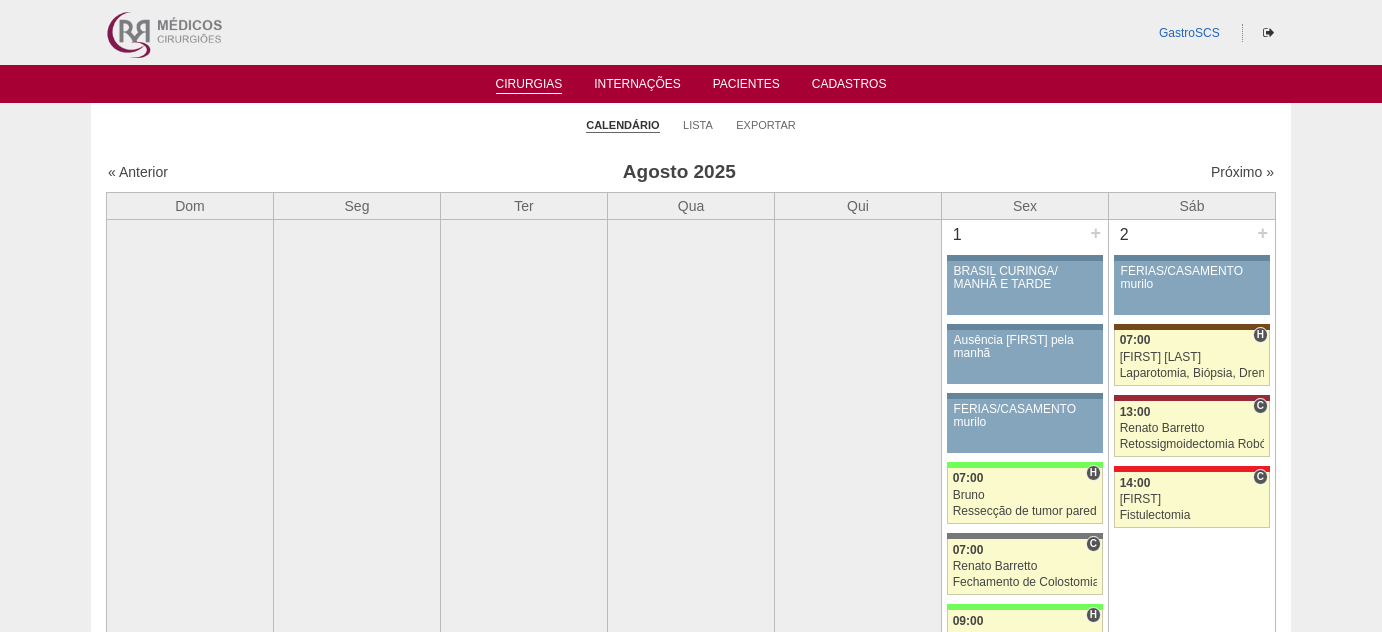 scroll, scrollTop: 0, scrollLeft: 0, axis: both 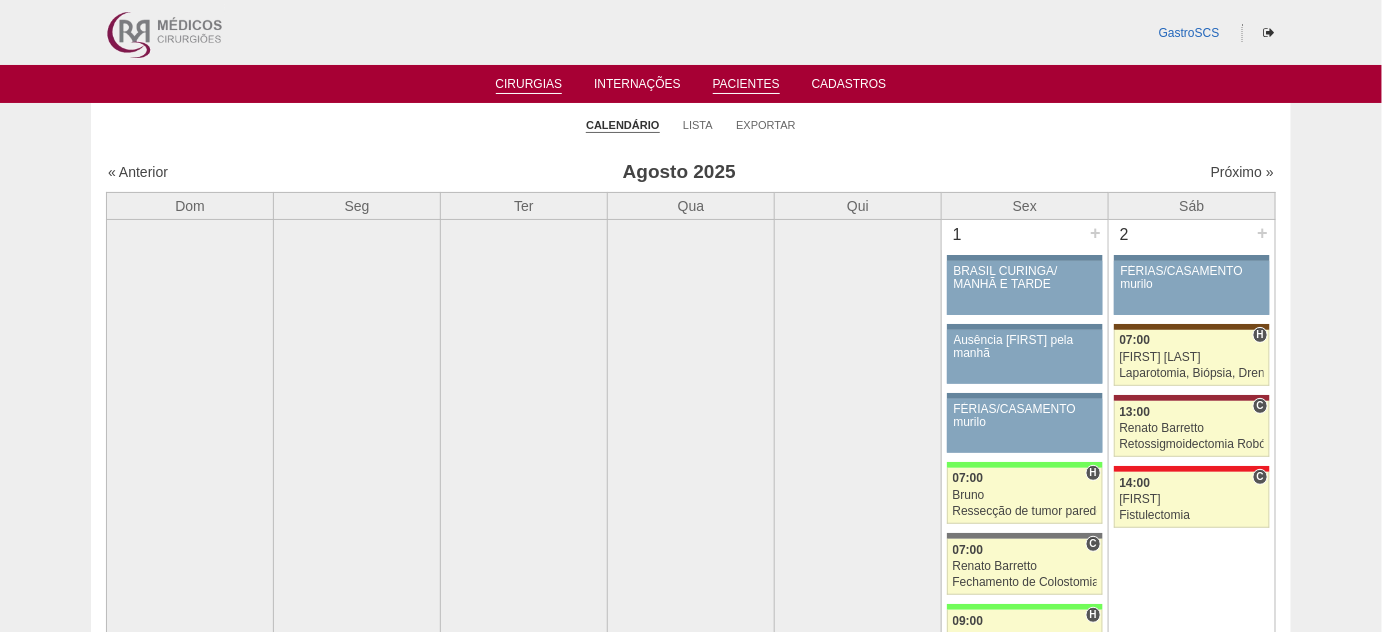 click on "Pacientes" at bounding box center [746, 85] 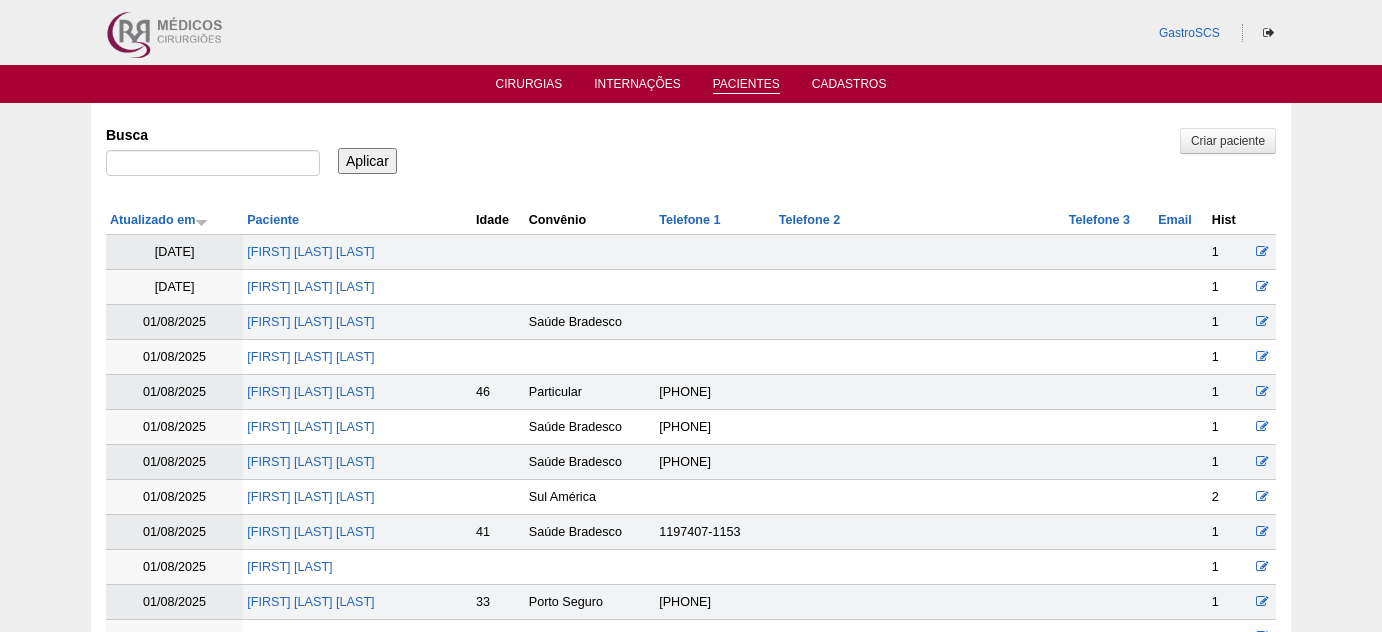 scroll, scrollTop: 0, scrollLeft: 0, axis: both 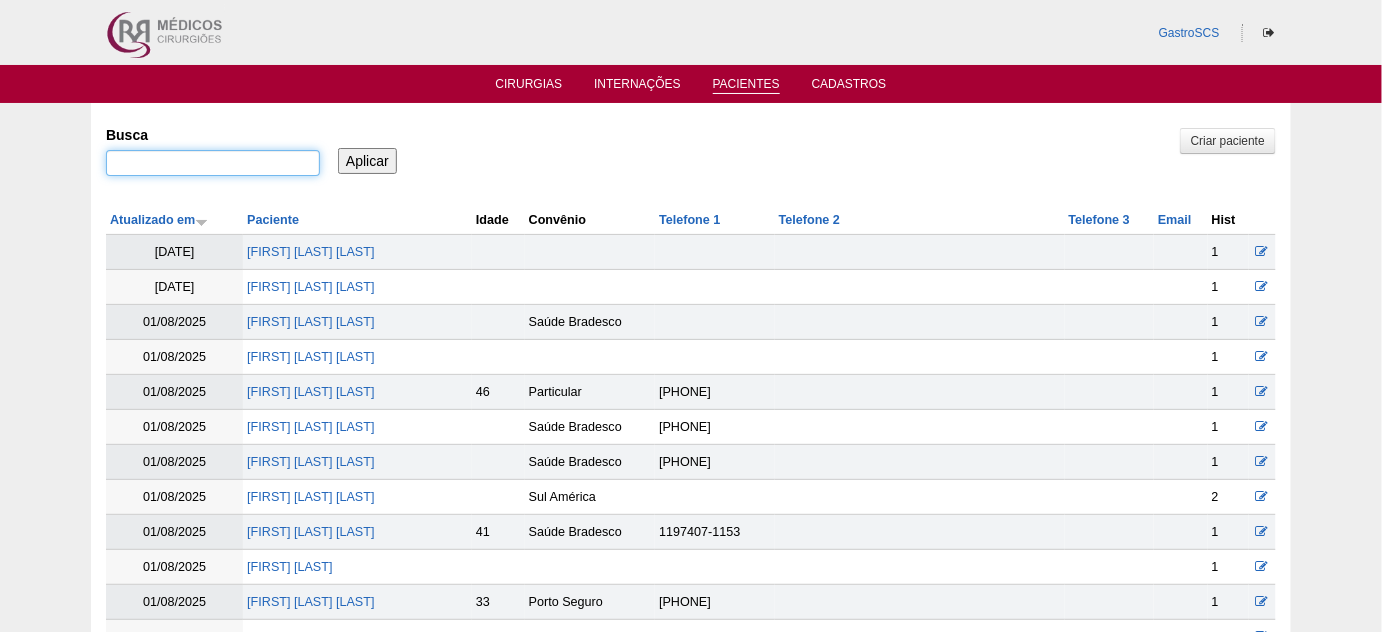 click on "Busca" at bounding box center (213, 163) 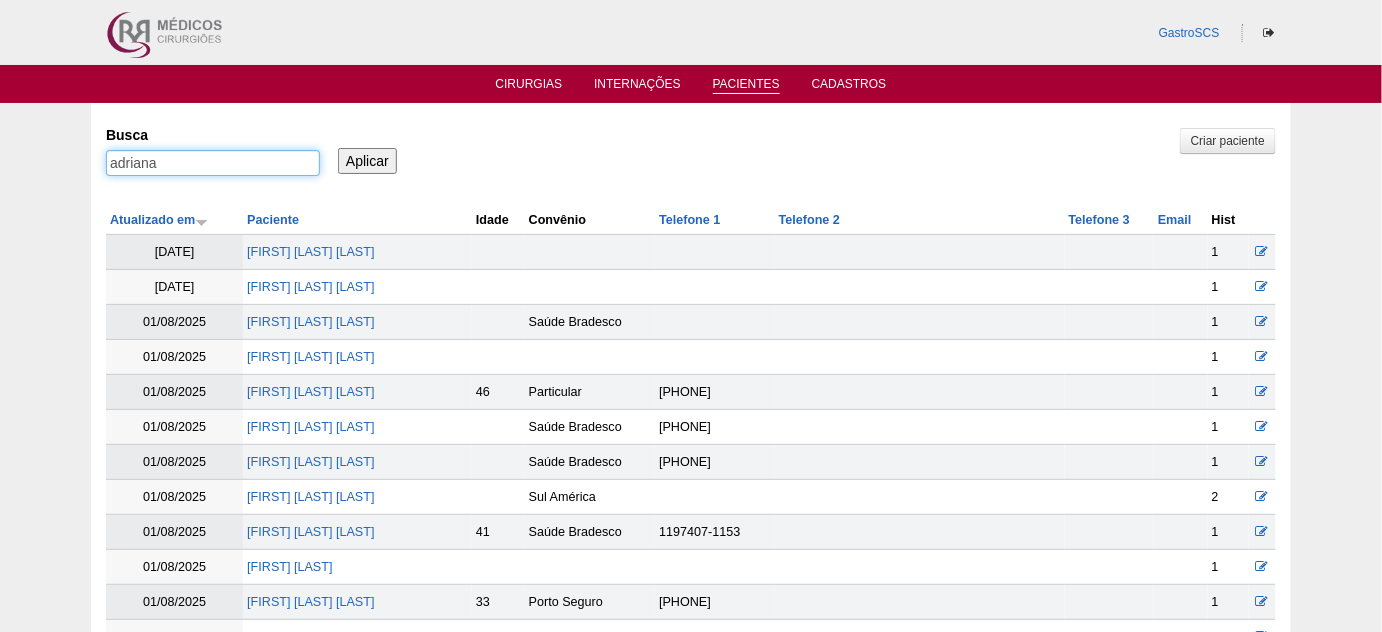 type on "[FIRST]" 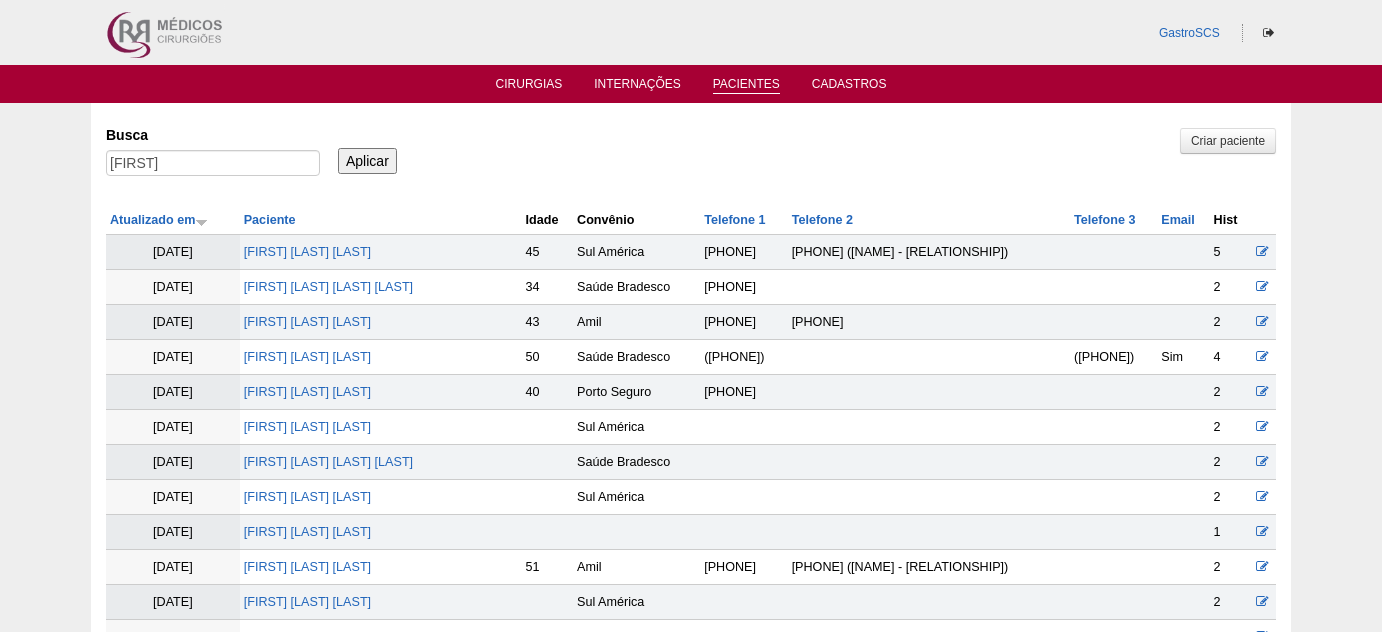 scroll, scrollTop: 0, scrollLeft: 0, axis: both 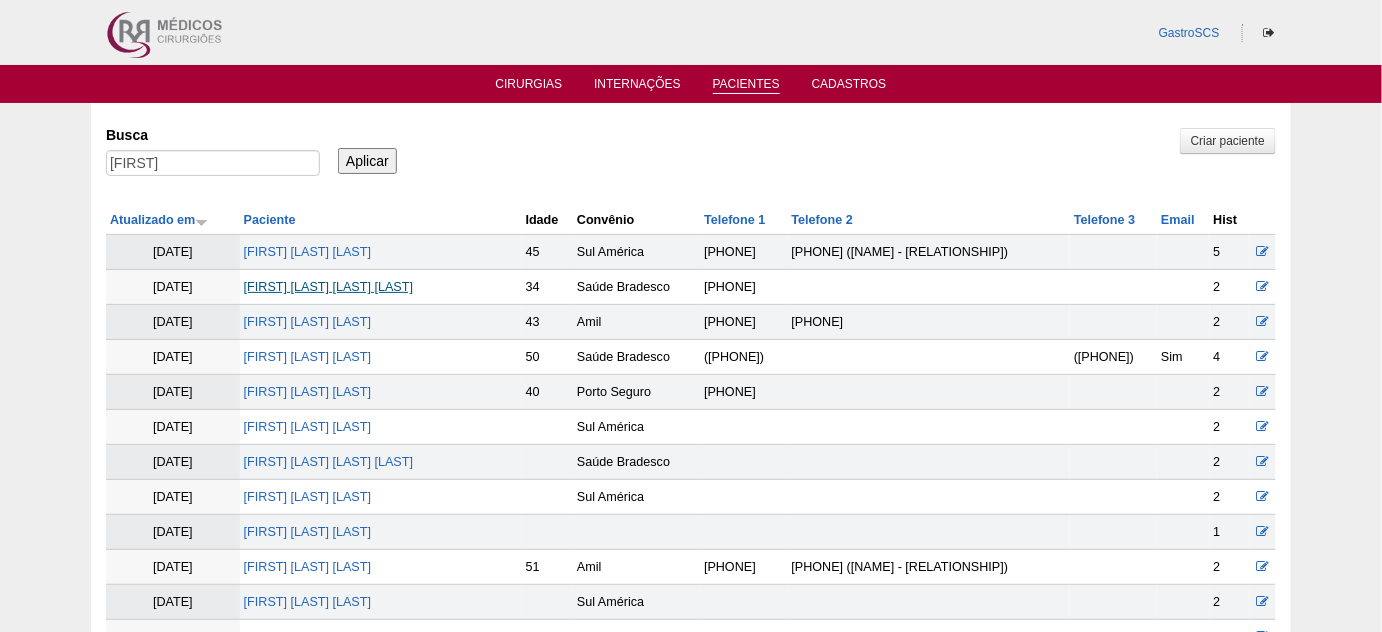 click on "[FIRST] [LAST] [LAST] [LAST]" at bounding box center [328, 287] 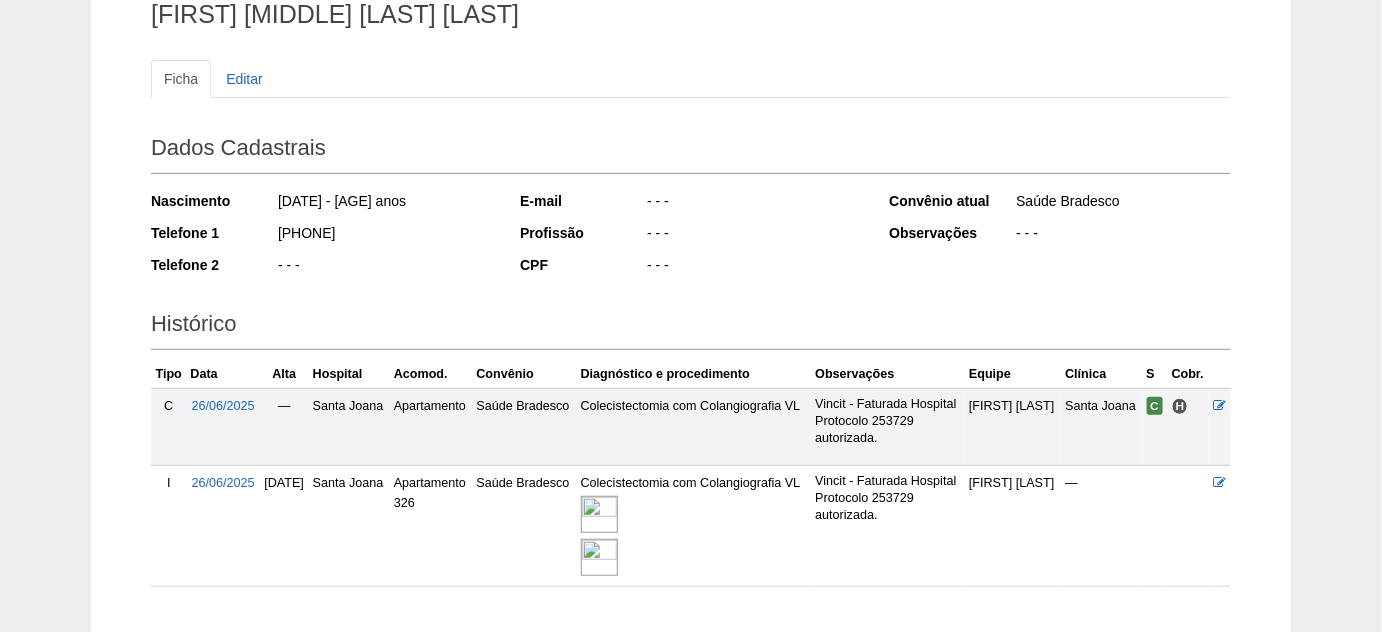 scroll, scrollTop: 181, scrollLeft: 0, axis: vertical 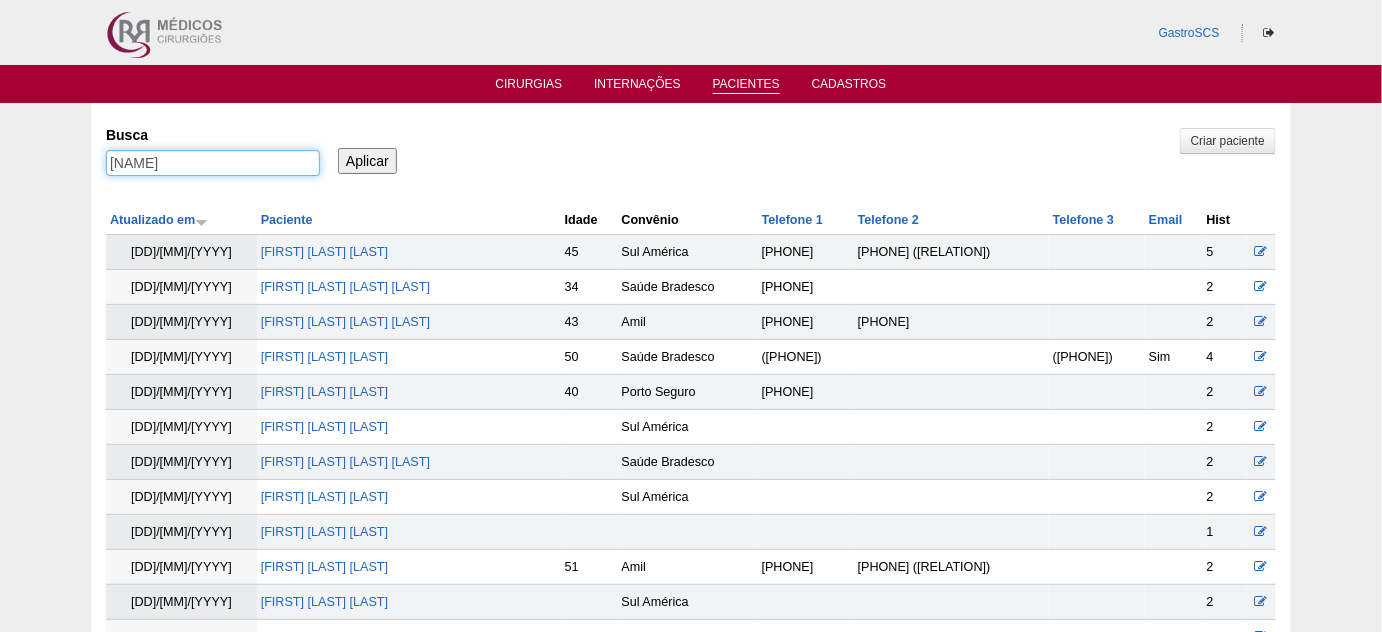 drag, startPoint x: 232, startPoint y: 168, endPoint x: 0, endPoint y: 186, distance: 232.69724 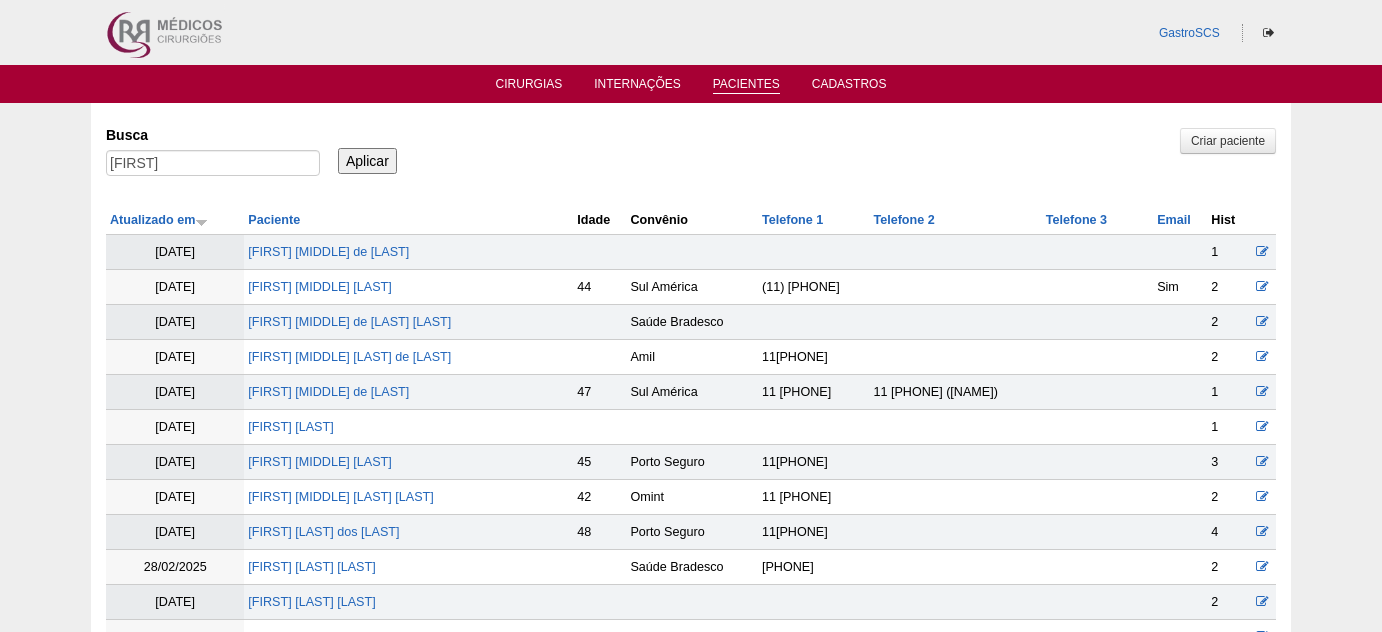 scroll, scrollTop: 0, scrollLeft: 0, axis: both 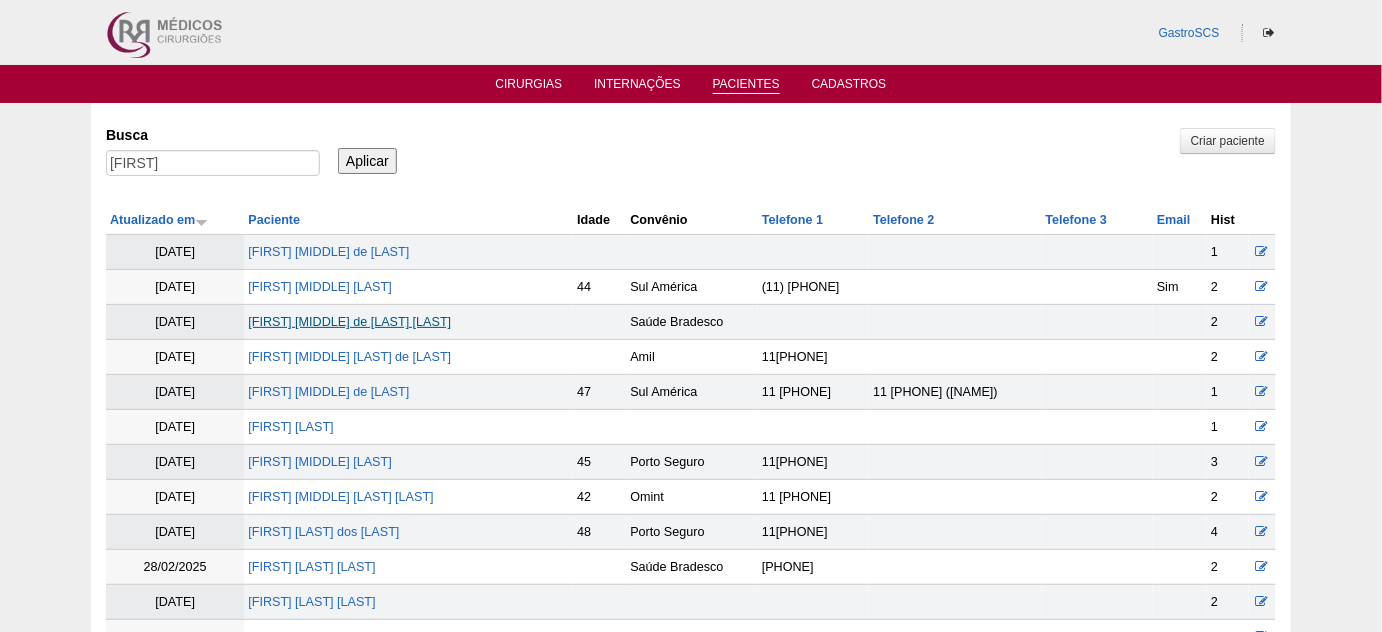 click on "Alessandra Cristiane de Andrade Bueno Lopes" at bounding box center [349, 322] 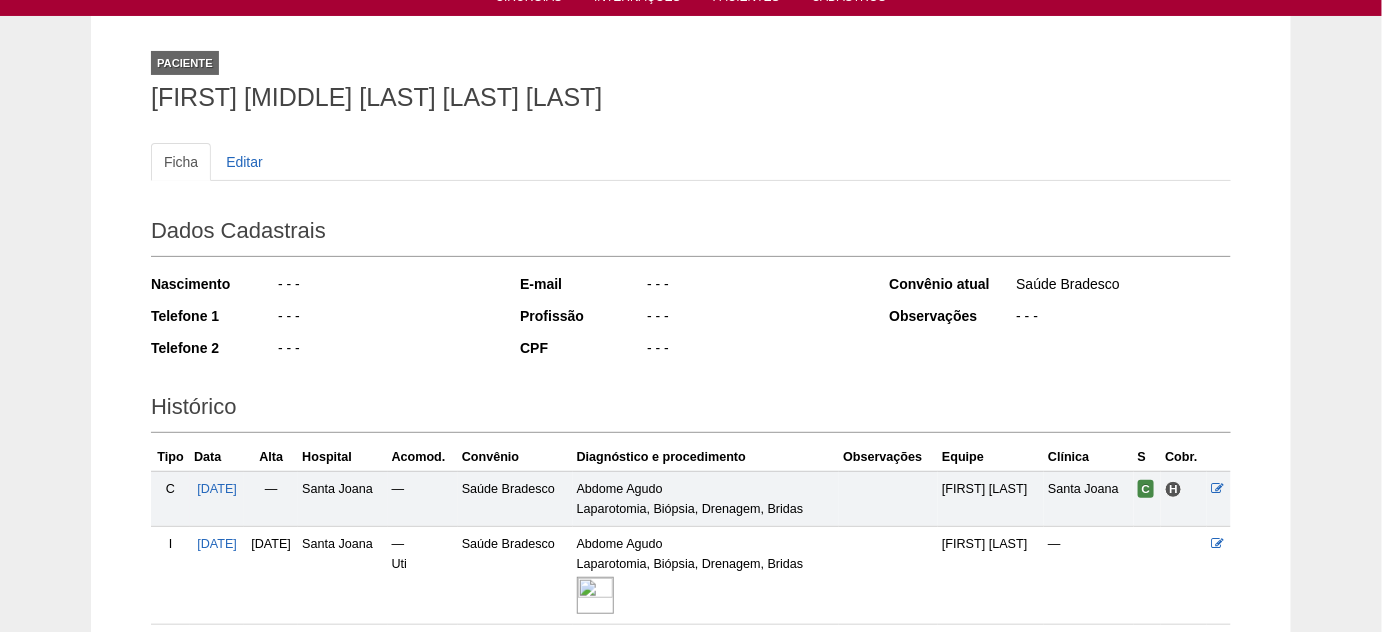 scroll, scrollTop: 247, scrollLeft: 0, axis: vertical 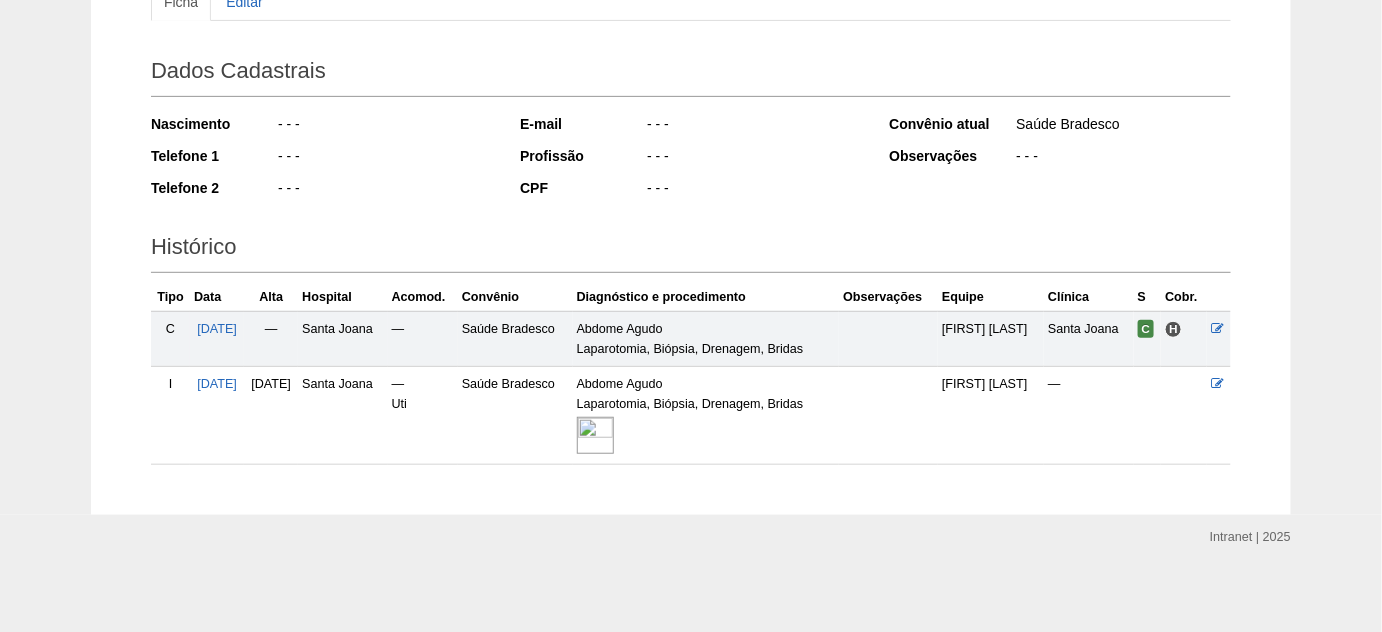 click at bounding box center (595, 435) 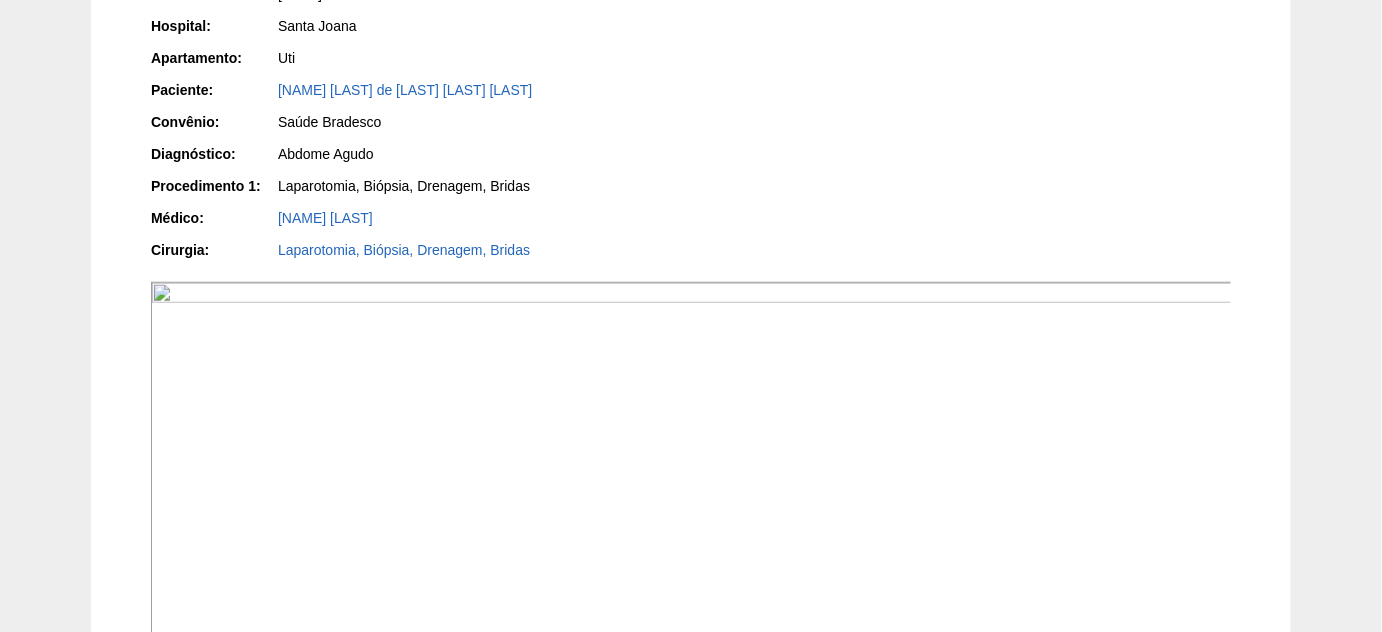 scroll, scrollTop: 454, scrollLeft: 0, axis: vertical 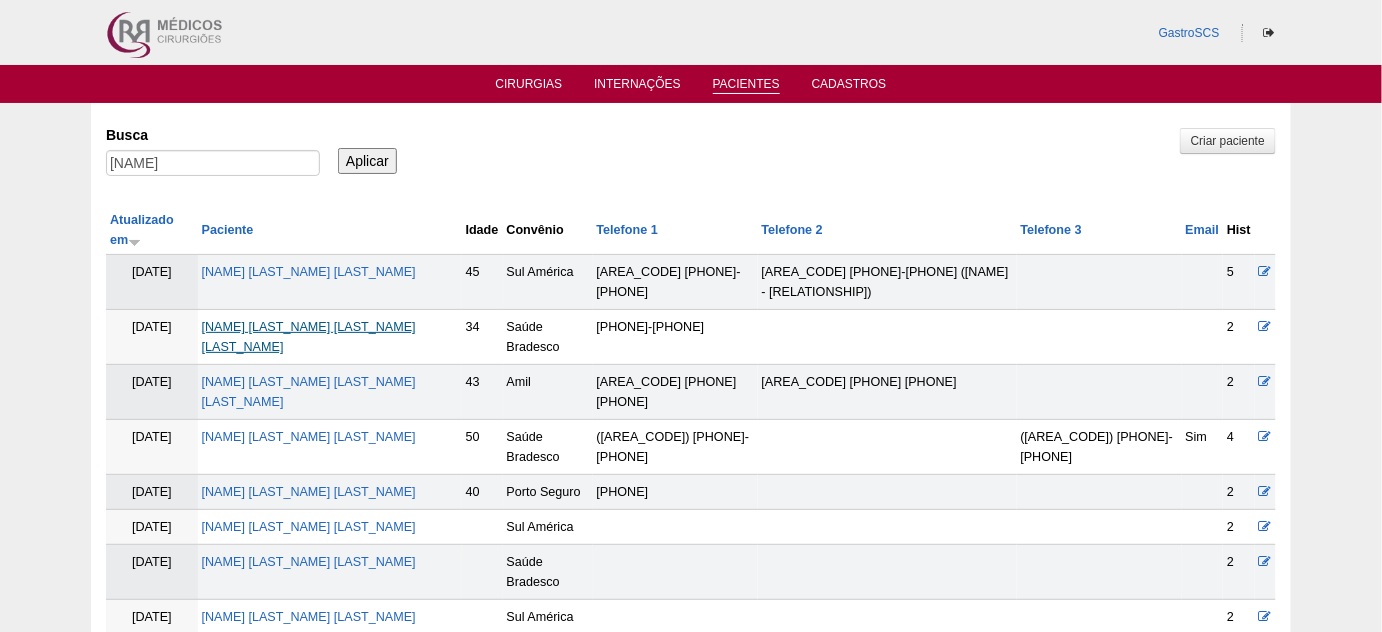 click on "[FIRST] [MIDDLE] [LAST] [LAST]" at bounding box center [309, 337] 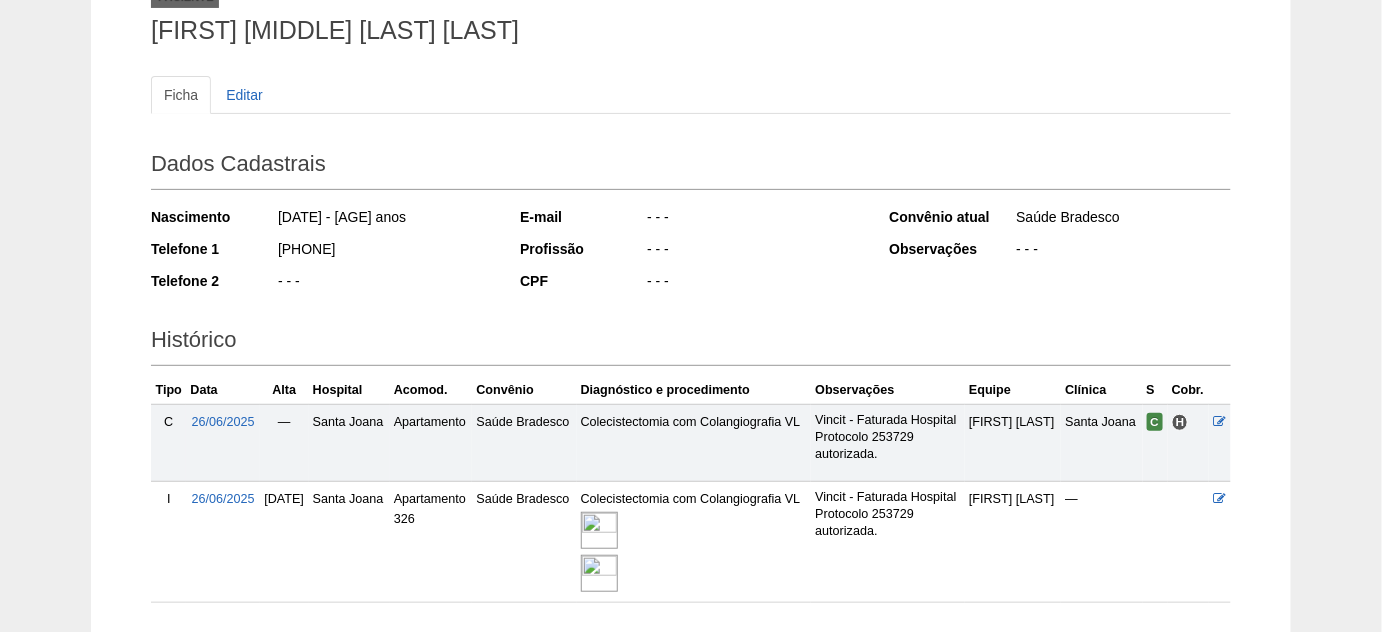 scroll, scrollTop: 181, scrollLeft: 0, axis: vertical 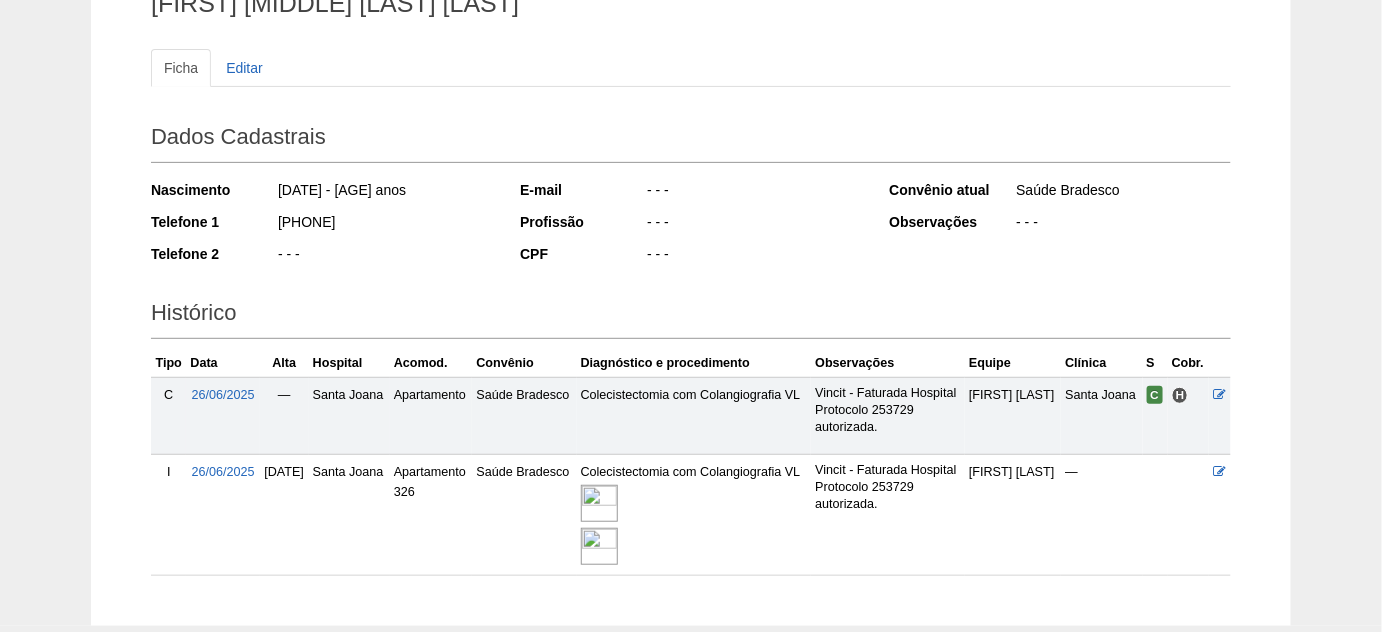 click on "Colecistectomia com Colangiografia VL" at bounding box center [694, 515] 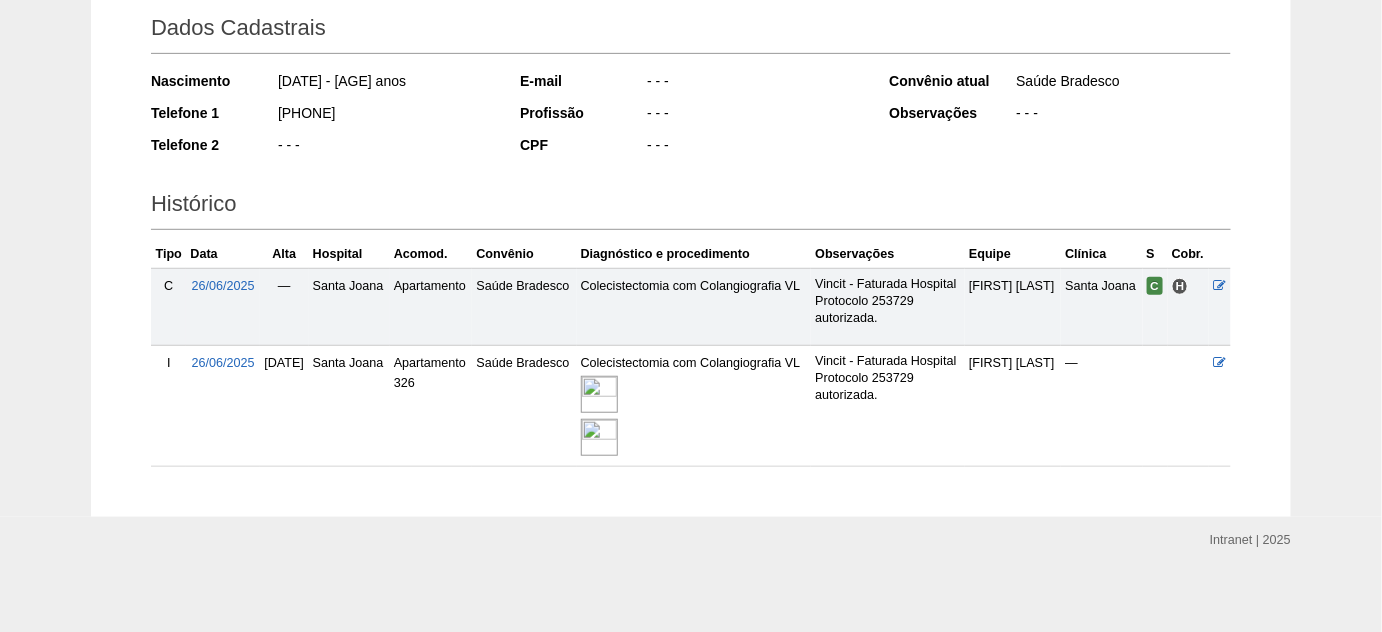 scroll, scrollTop: 292, scrollLeft: 0, axis: vertical 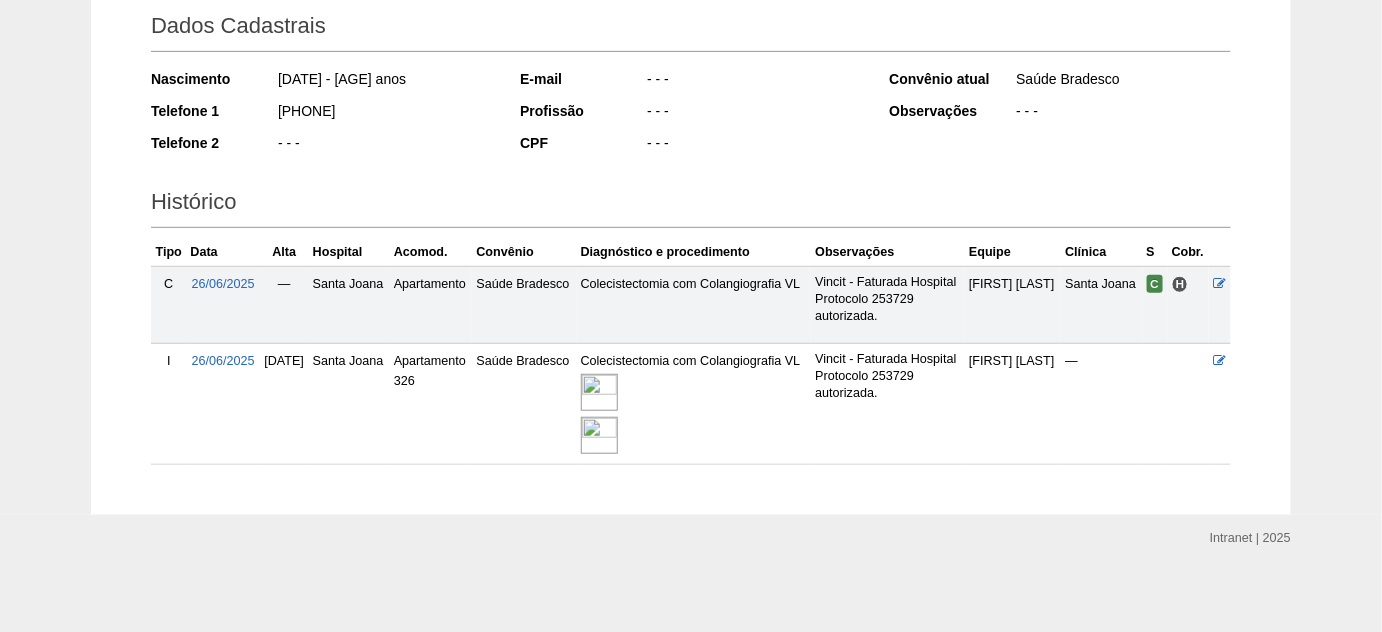 click at bounding box center [599, 392] 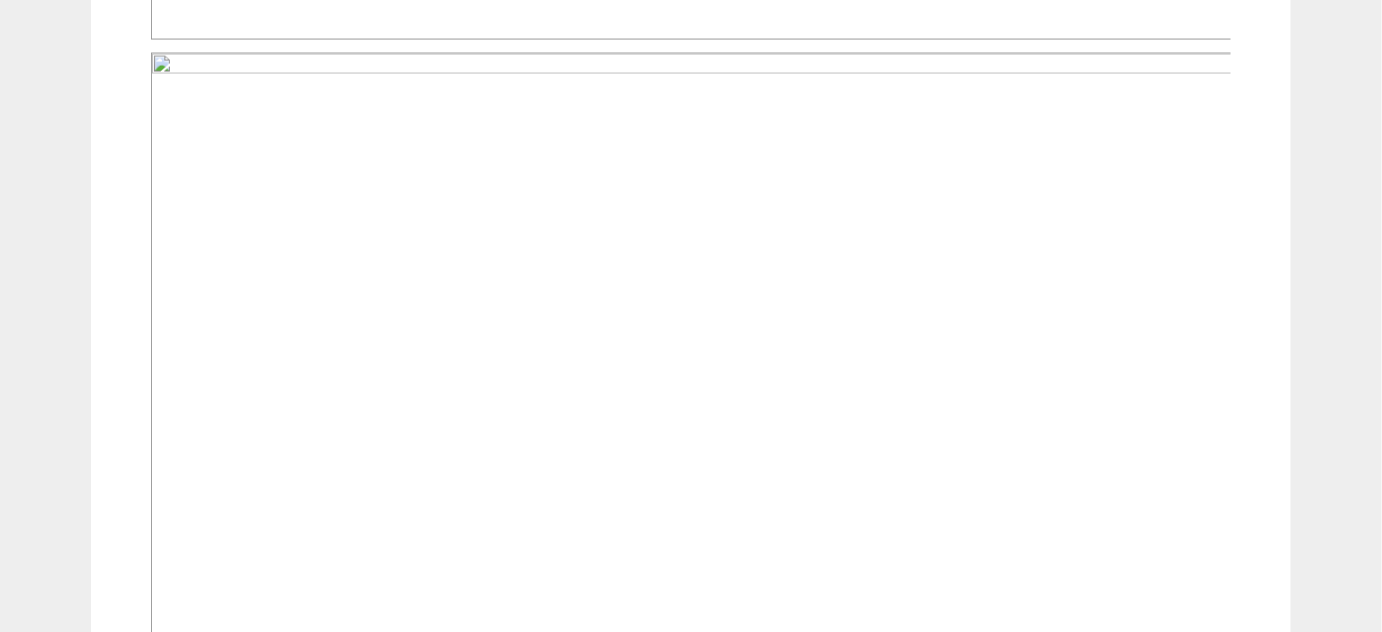 scroll, scrollTop: 1090, scrollLeft: 0, axis: vertical 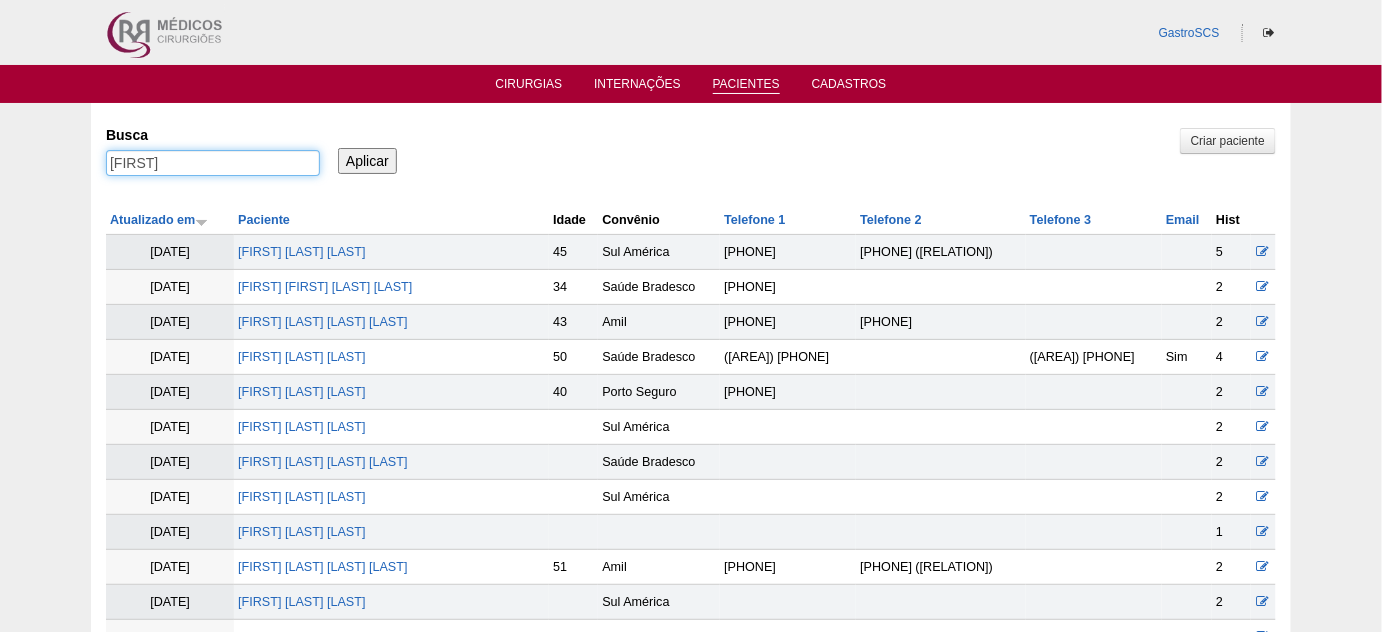 drag, startPoint x: 185, startPoint y: 161, endPoint x: 0, endPoint y: 148, distance: 185.45619 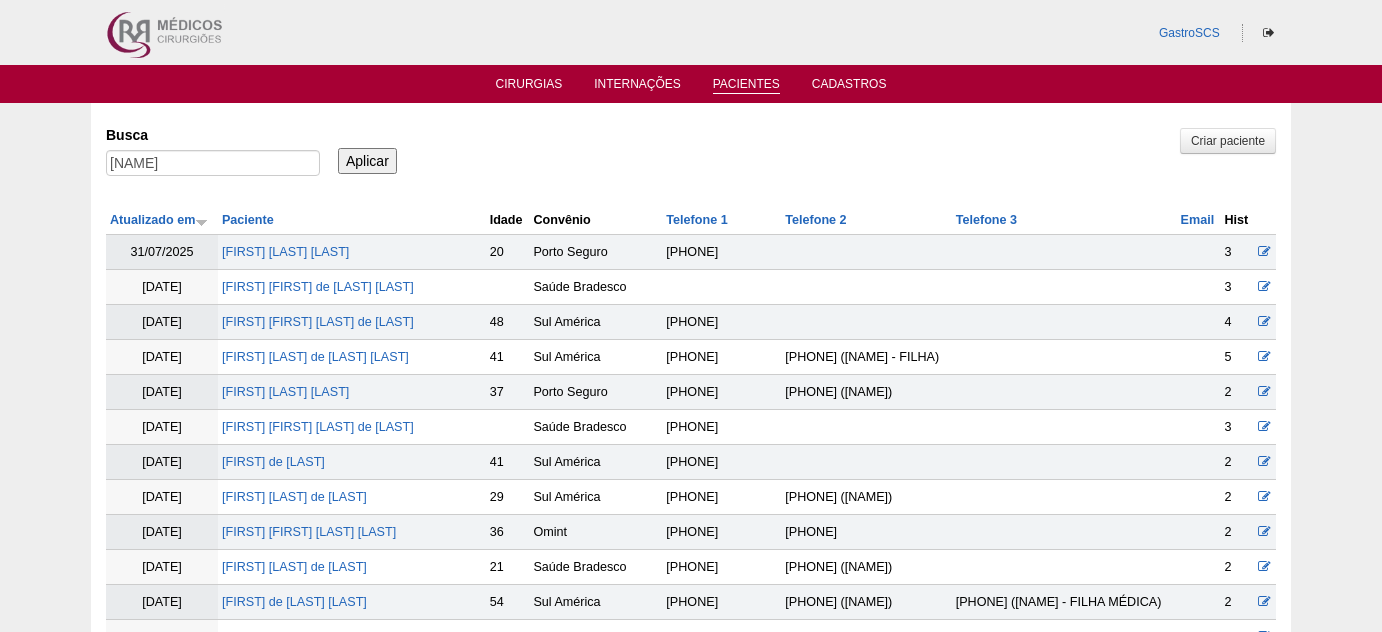 scroll, scrollTop: 0, scrollLeft: 0, axis: both 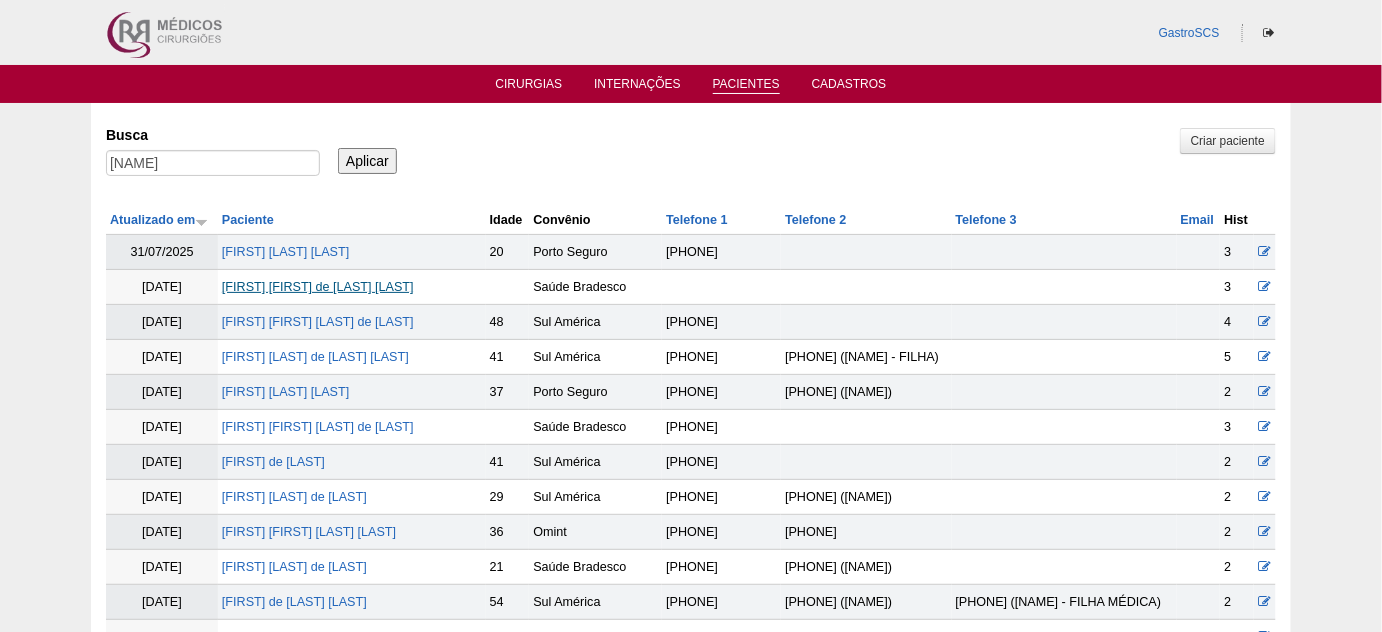 click on "[FIRST] [LAST] [LAST] [LAST]" at bounding box center [318, 287] 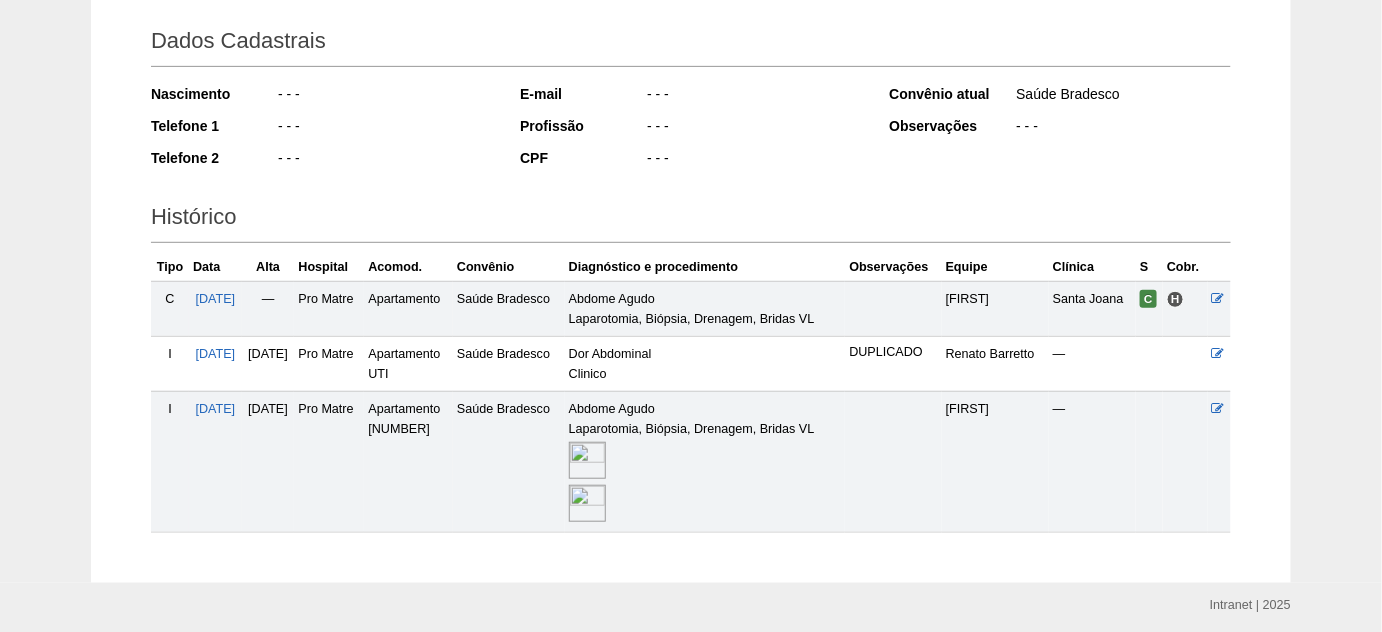 scroll, scrollTop: 344, scrollLeft: 0, axis: vertical 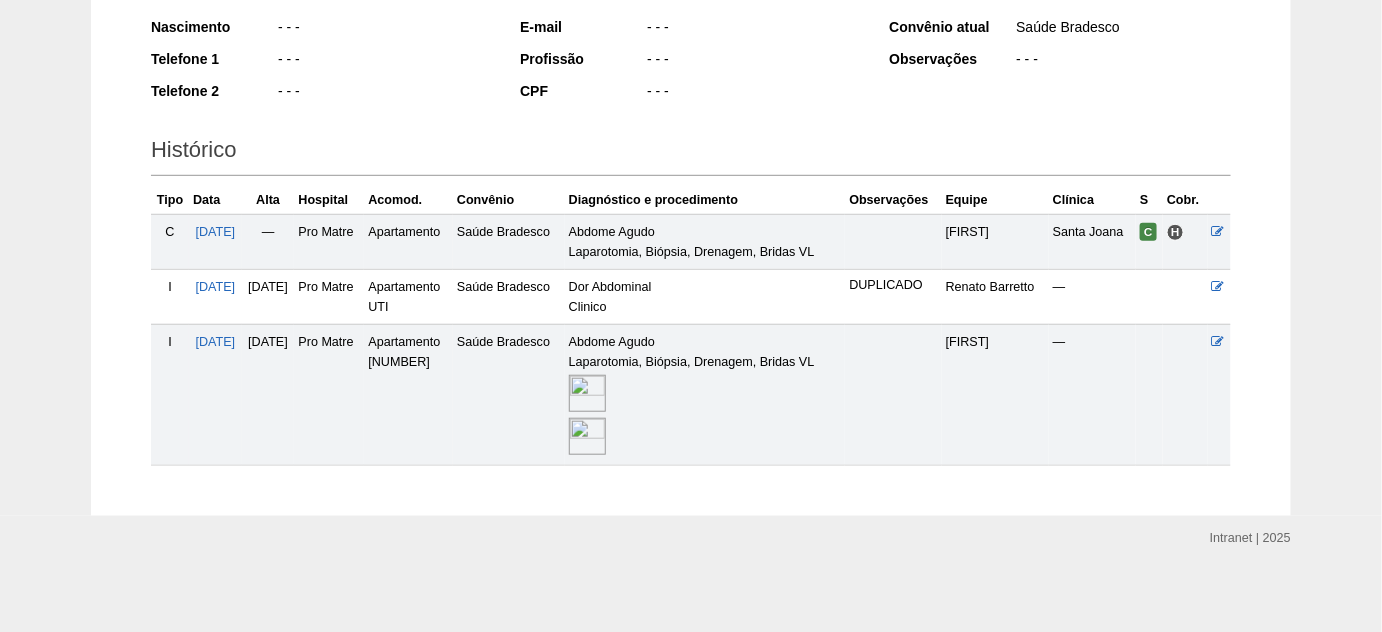 click at bounding box center (587, 393) 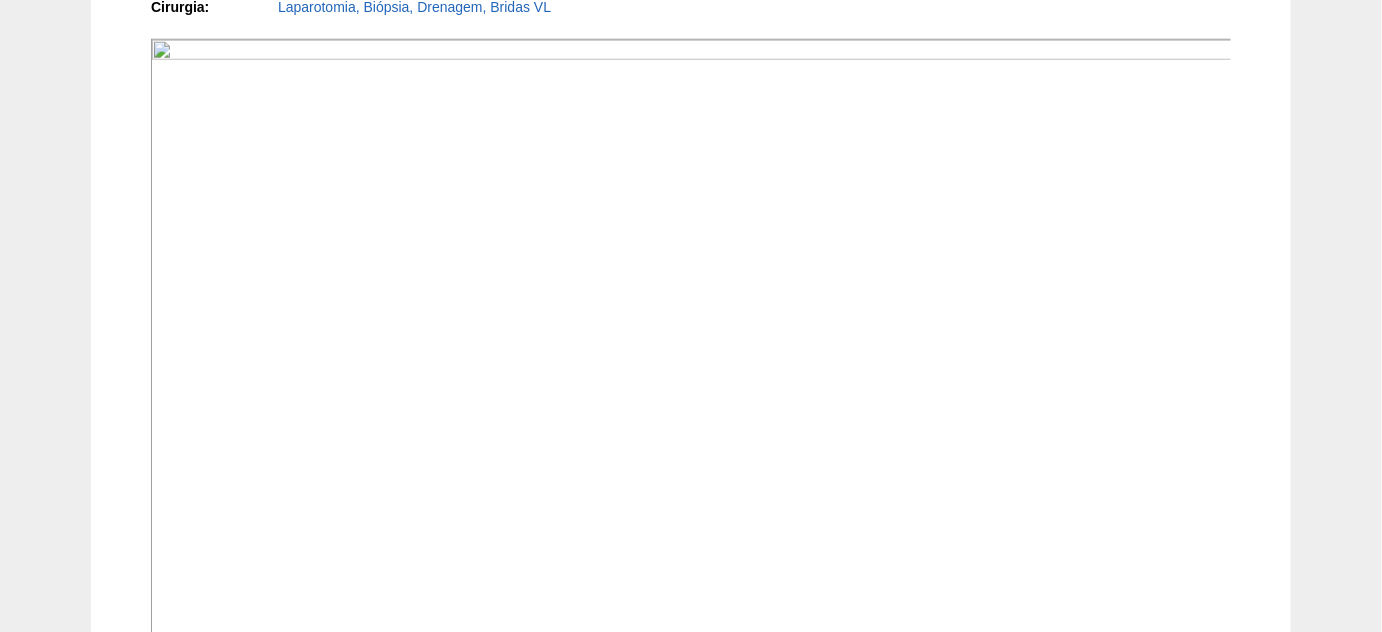 scroll, scrollTop: 727, scrollLeft: 0, axis: vertical 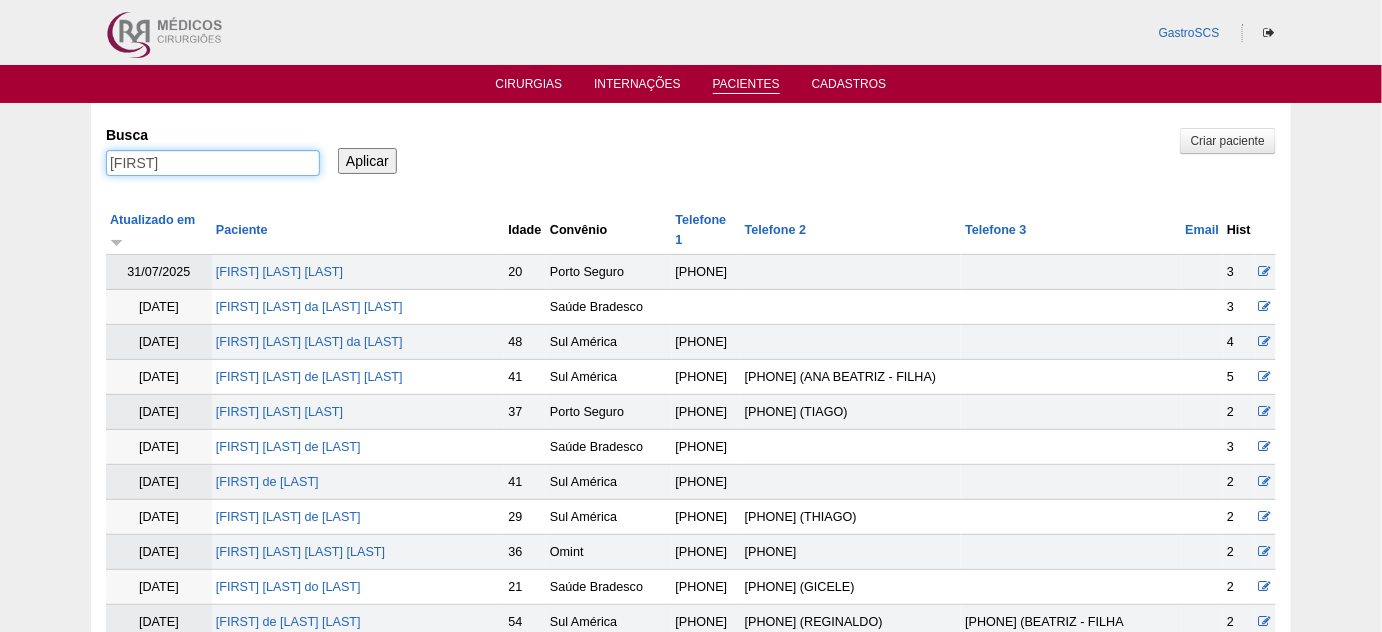 drag, startPoint x: 186, startPoint y: 159, endPoint x: 19, endPoint y: 164, distance: 167.07483 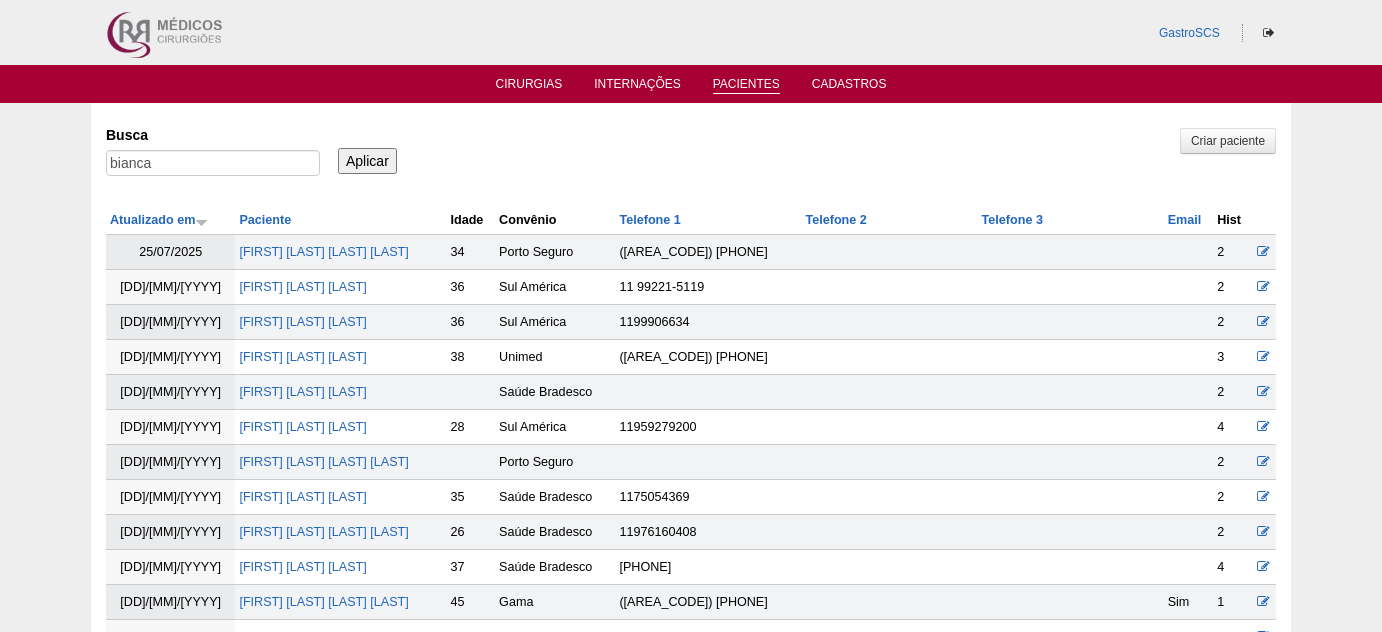 scroll, scrollTop: 0, scrollLeft: 0, axis: both 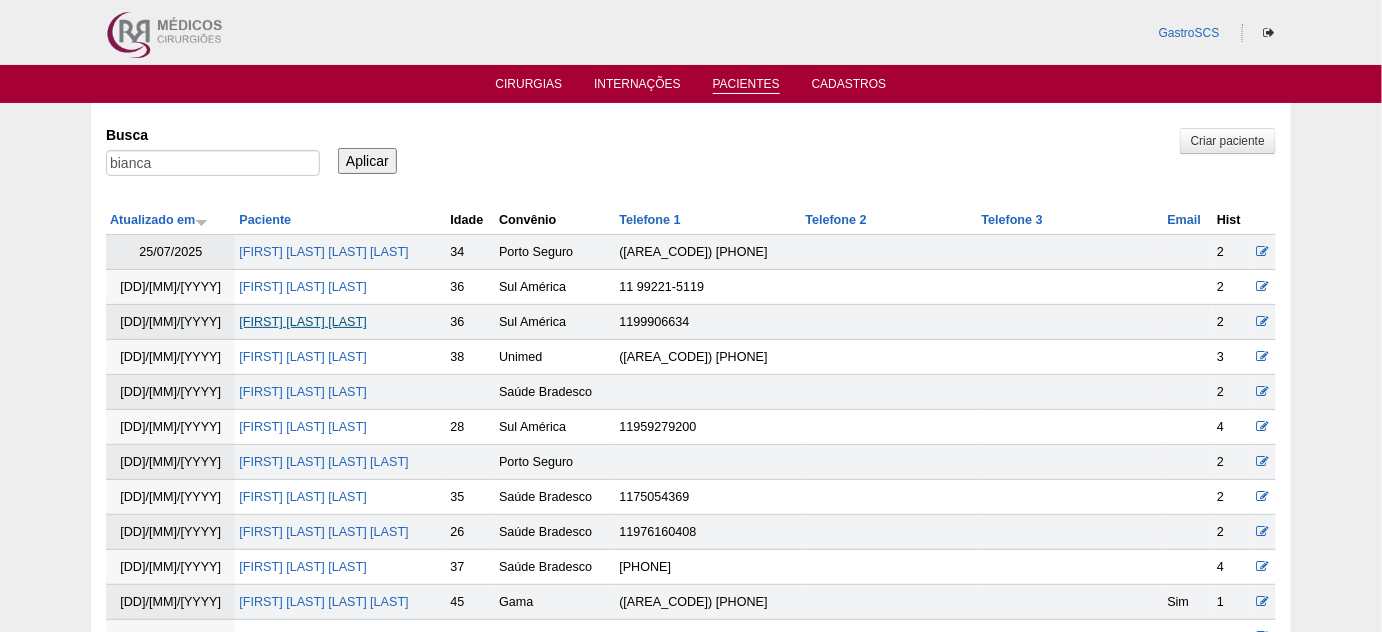 click on "[FIRST] [LAST] [LAST]" at bounding box center (302, 322) 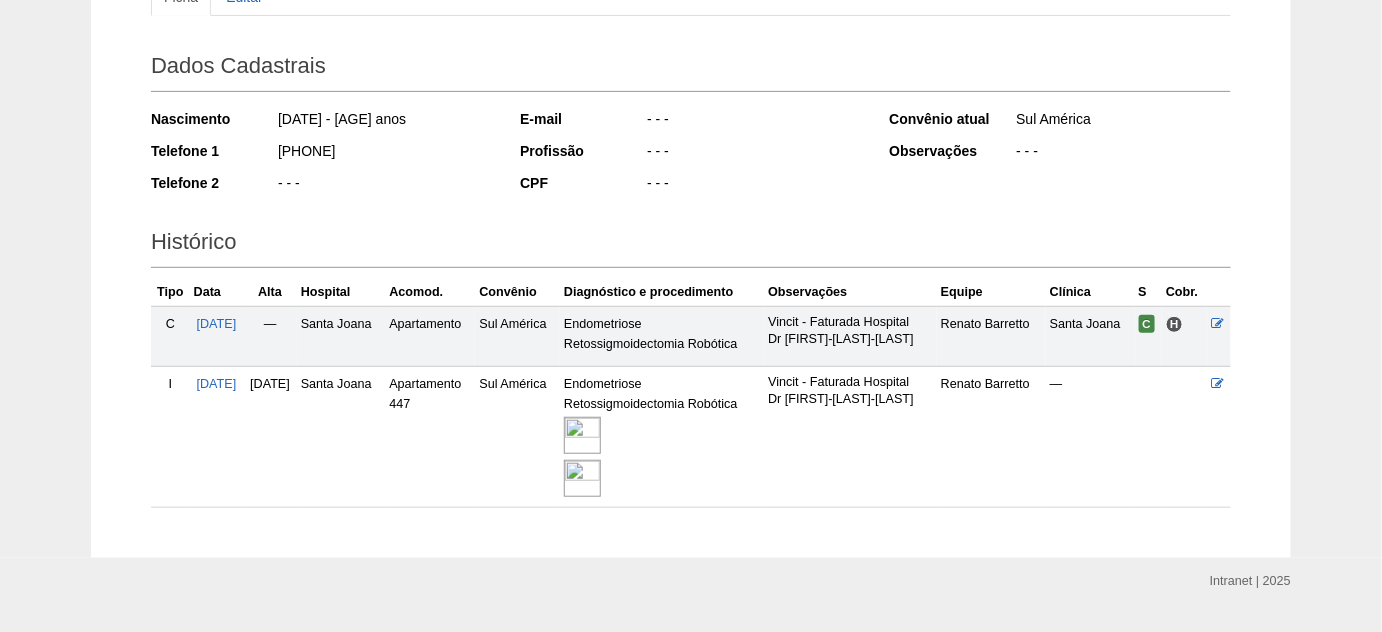 scroll, scrollTop: 272, scrollLeft: 0, axis: vertical 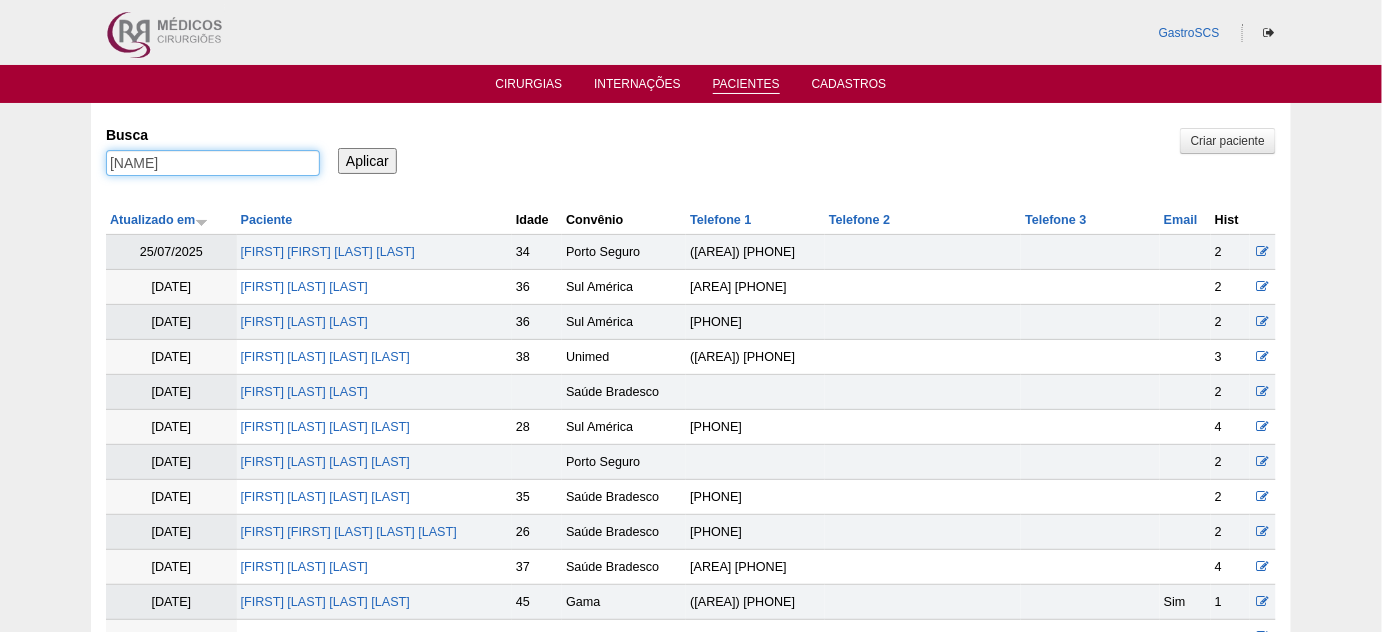drag, startPoint x: 138, startPoint y: 165, endPoint x: 57, endPoint y: 162, distance: 81.055534 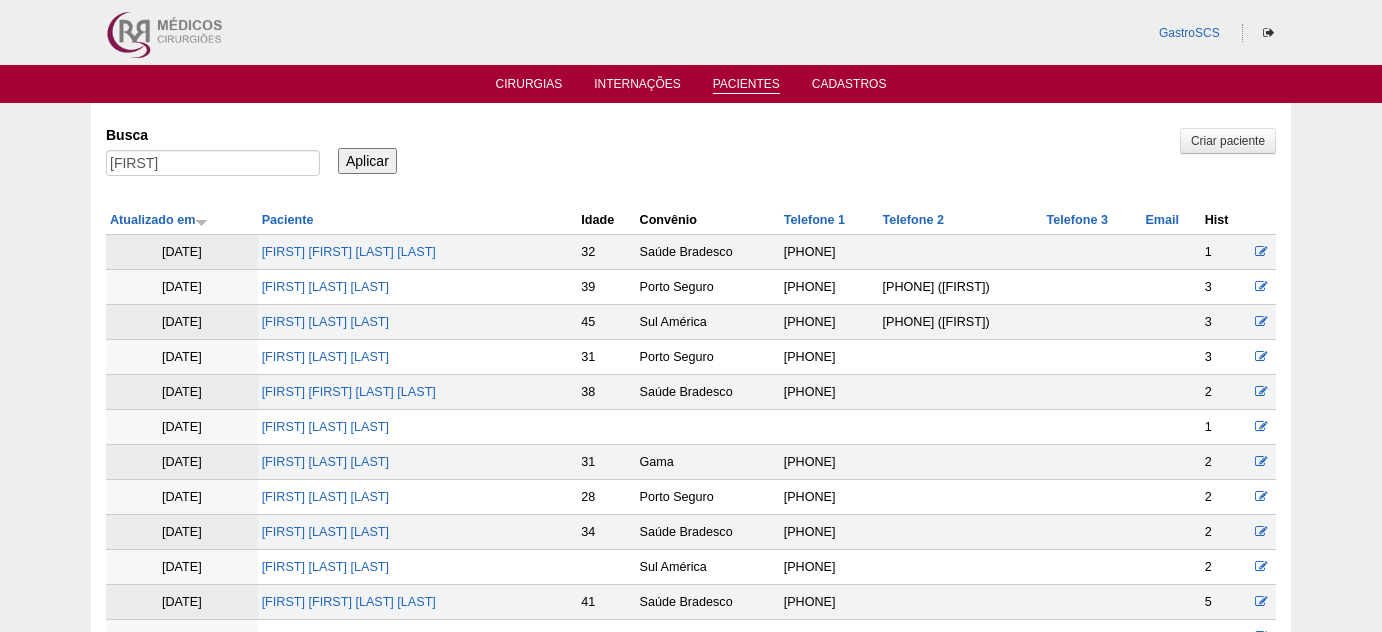 scroll, scrollTop: 0, scrollLeft: 0, axis: both 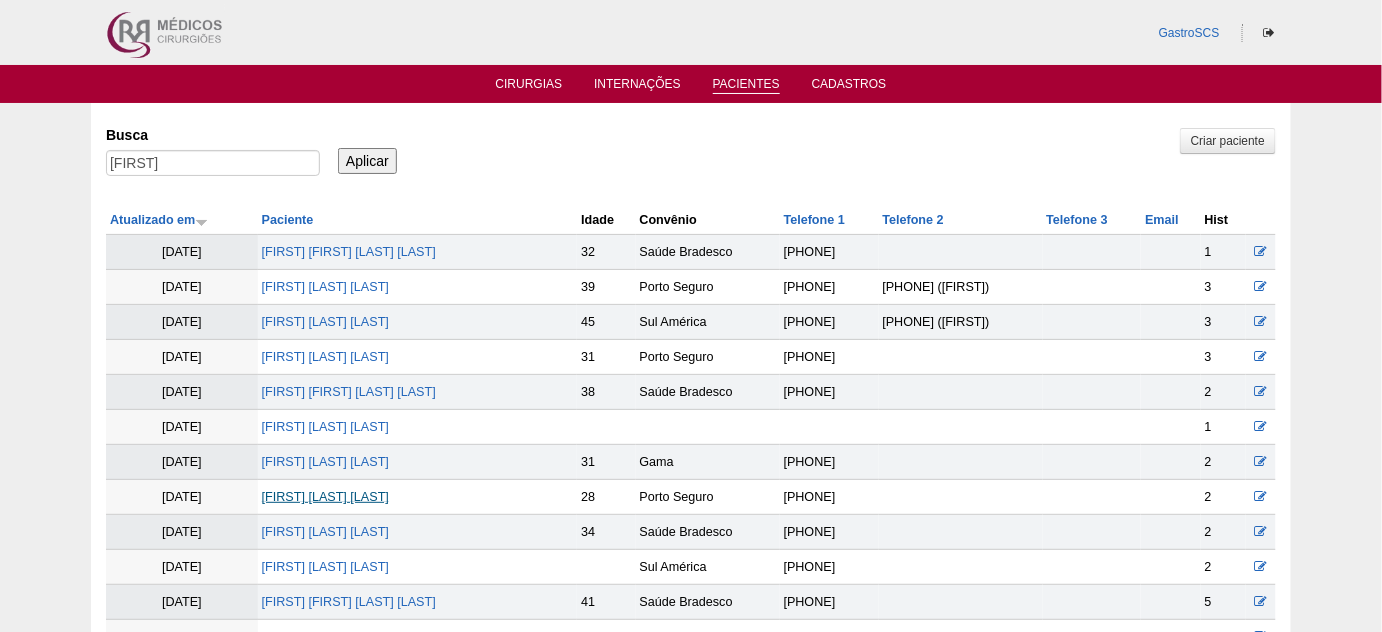 click on "BRUNA ROCHA PERES" at bounding box center (325, 497) 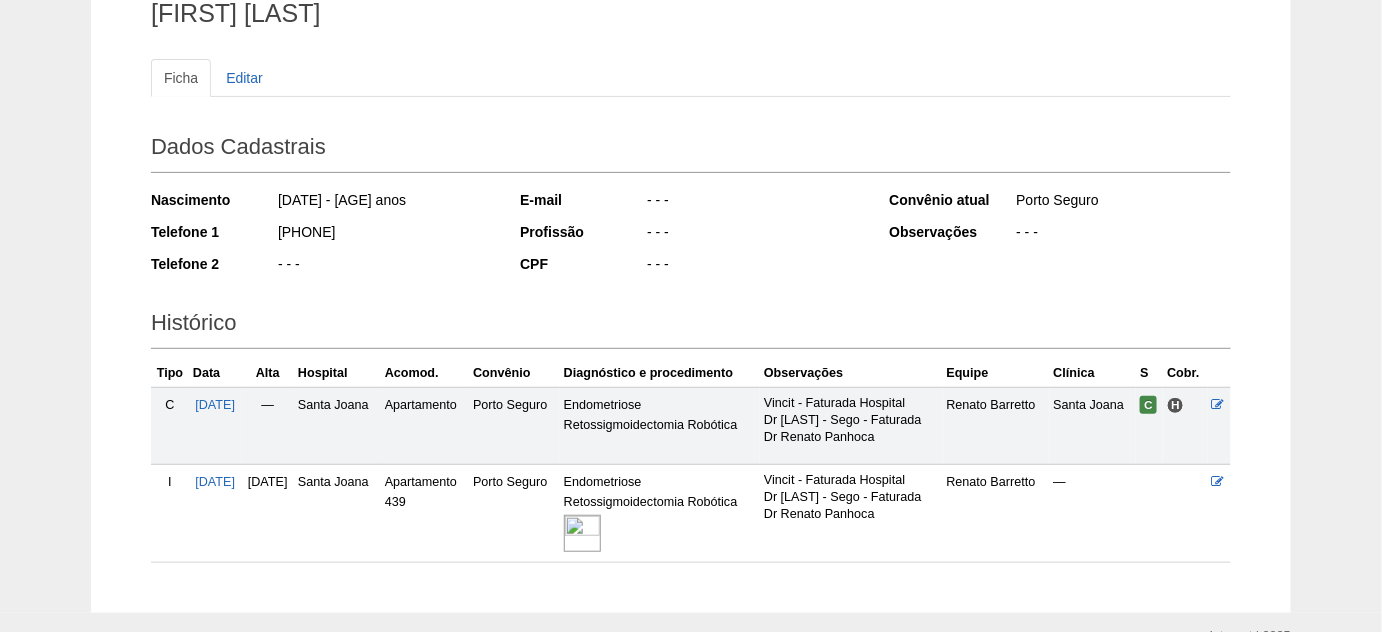 scroll, scrollTop: 181, scrollLeft: 0, axis: vertical 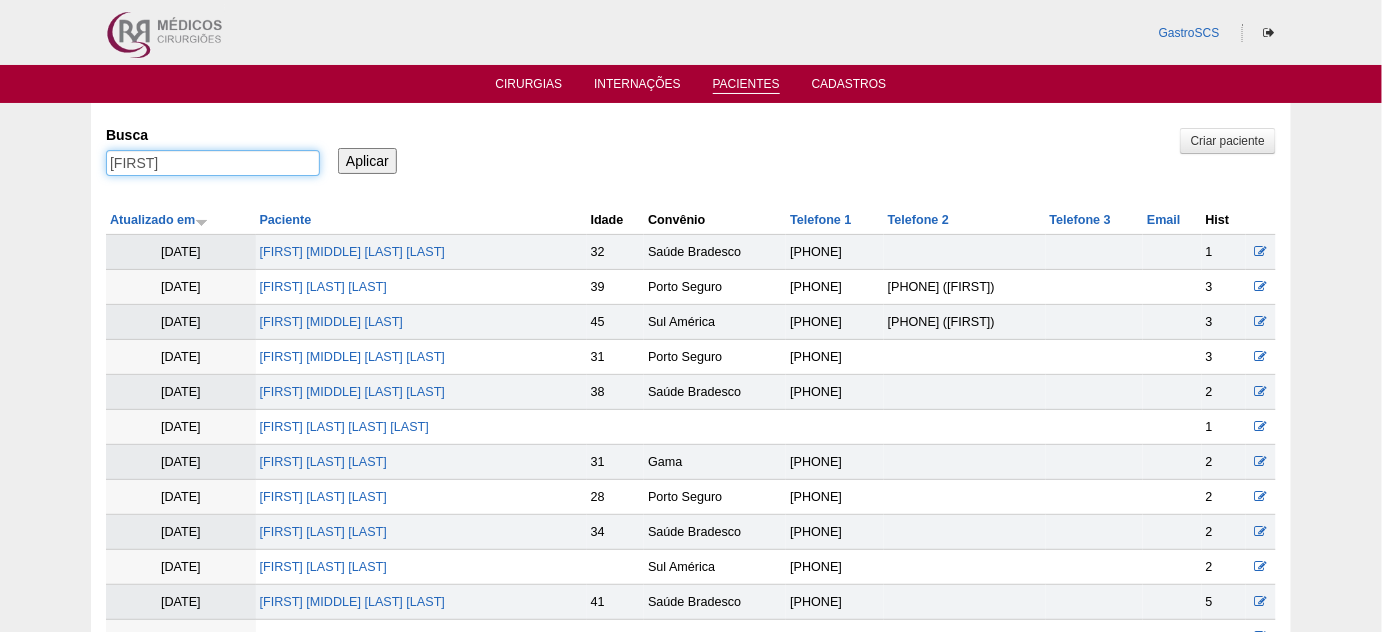 drag, startPoint x: 130, startPoint y: 156, endPoint x: 66, endPoint y: 150, distance: 64.28063 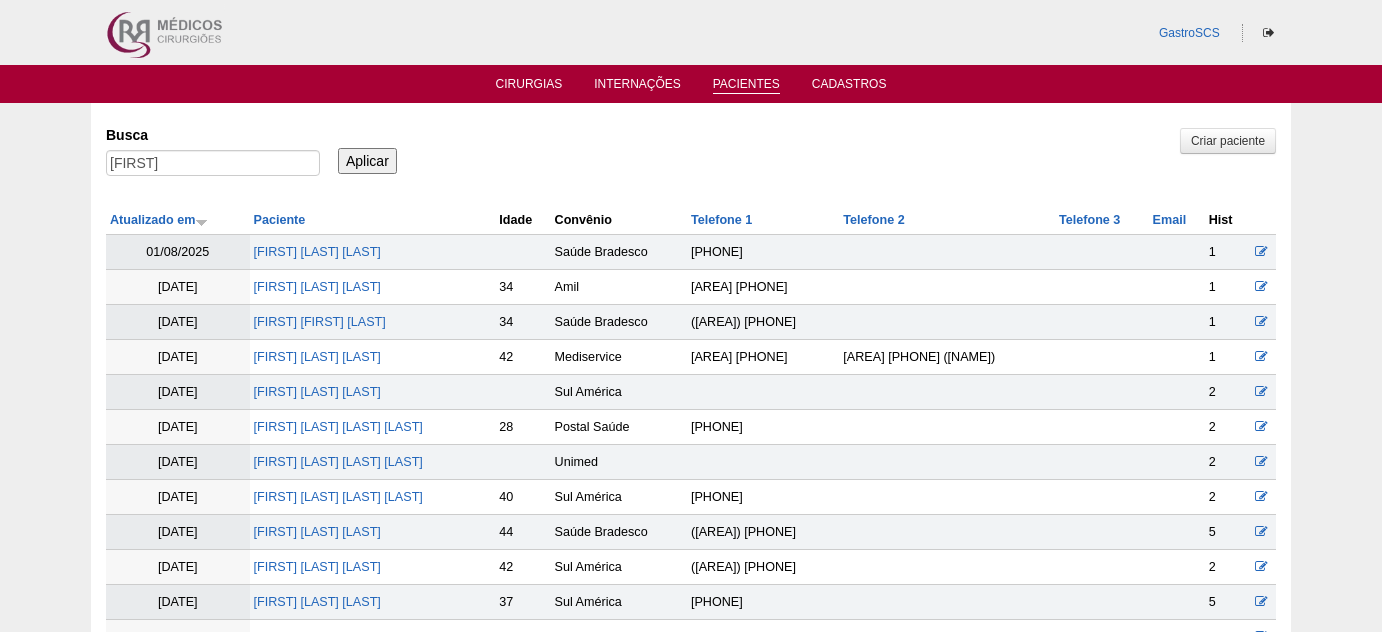 scroll, scrollTop: 0, scrollLeft: 0, axis: both 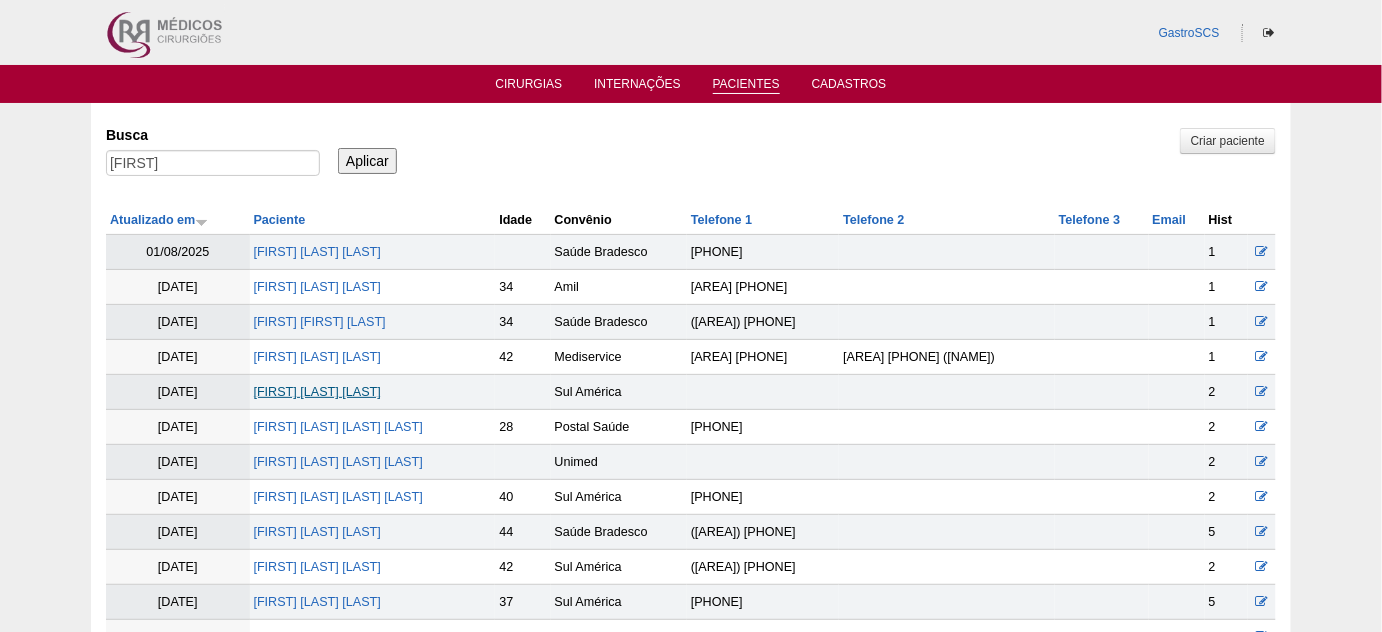click on "[FIRST] [LAST] [LAST]" at bounding box center (317, 392) 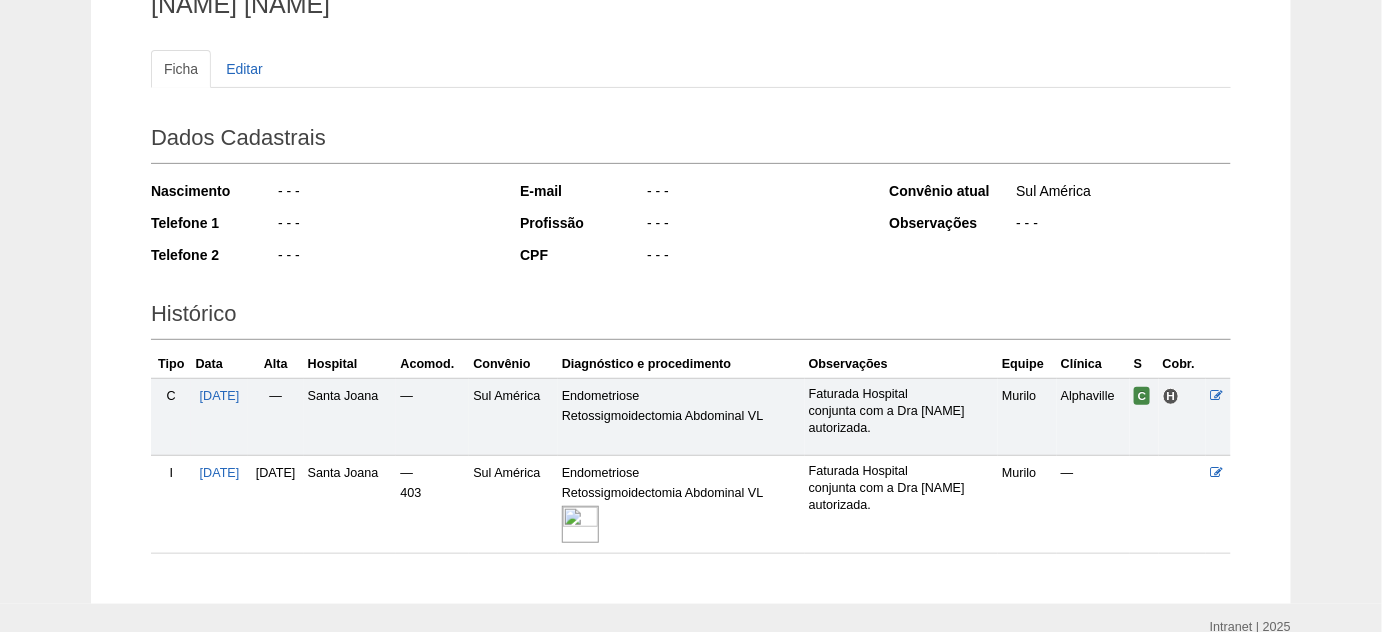 scroll, scrollTop: 181, scrollLeft: 0, axis: vertical 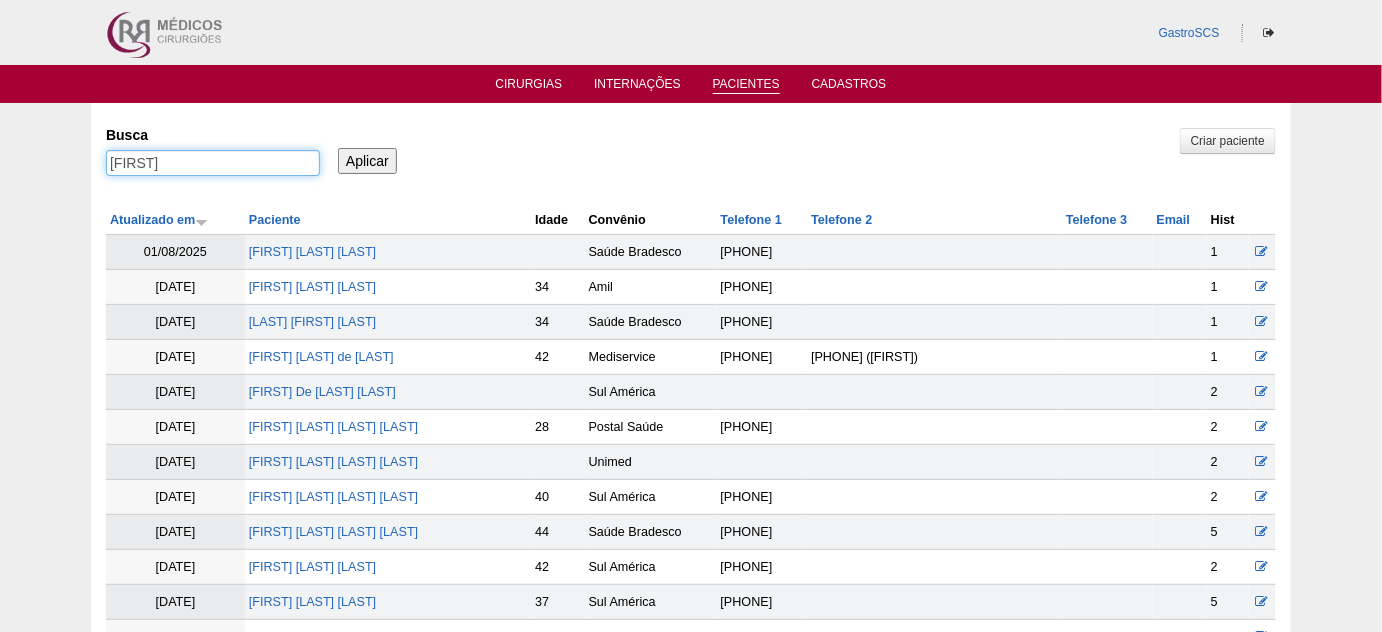 click on "[FIRST]" at bounding box center (213, 163) 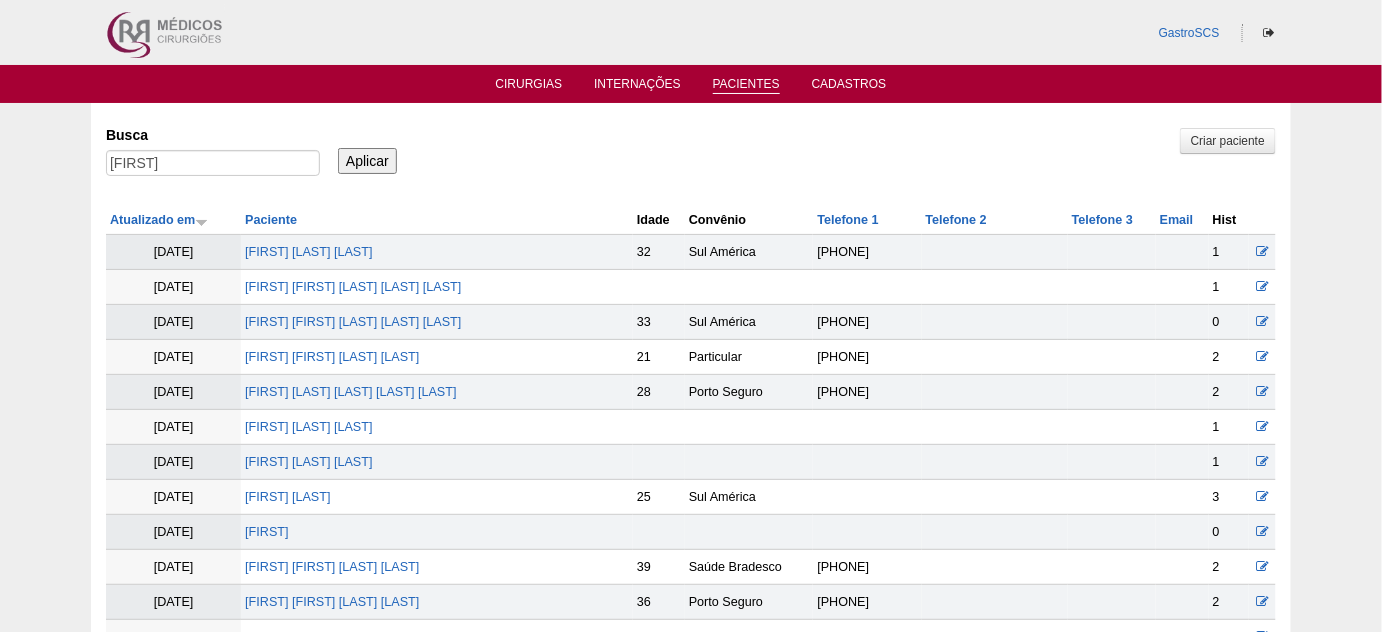 scroll, scrollTop: 90, scrollLeft: 0, axis: vertical 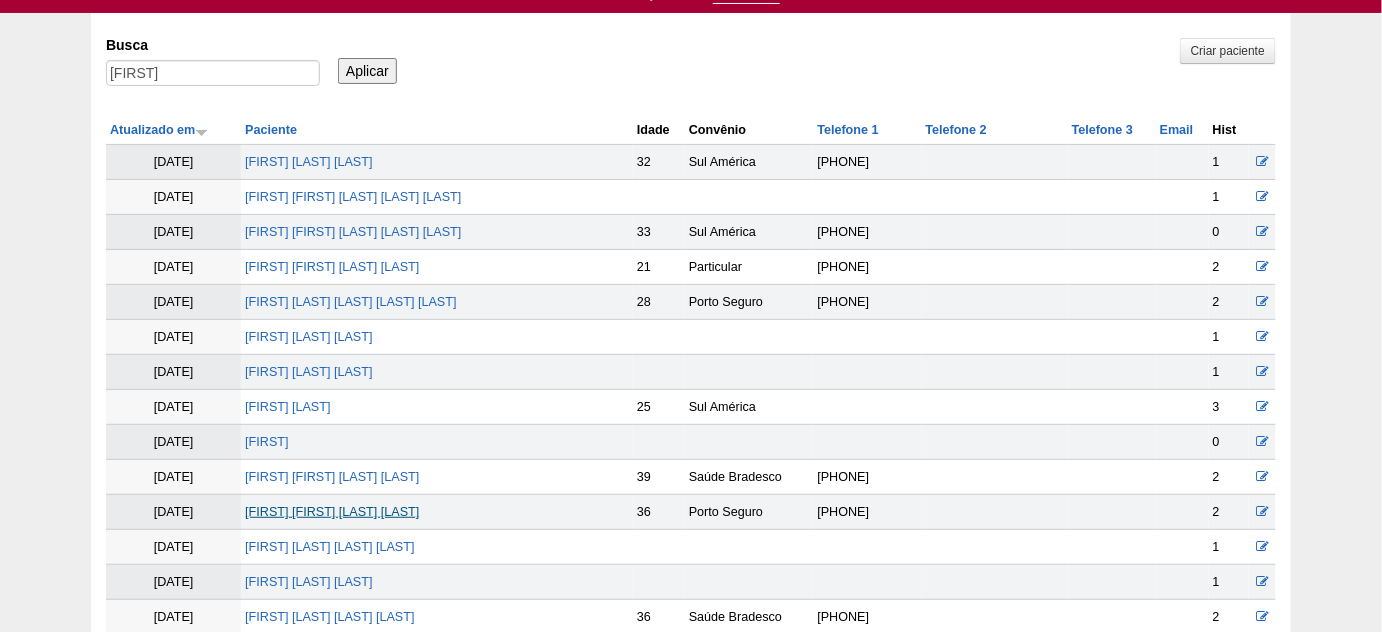 click on "[FIRST] [FIRST] [LAST] [LAST]" at bounding box center [332, 512] 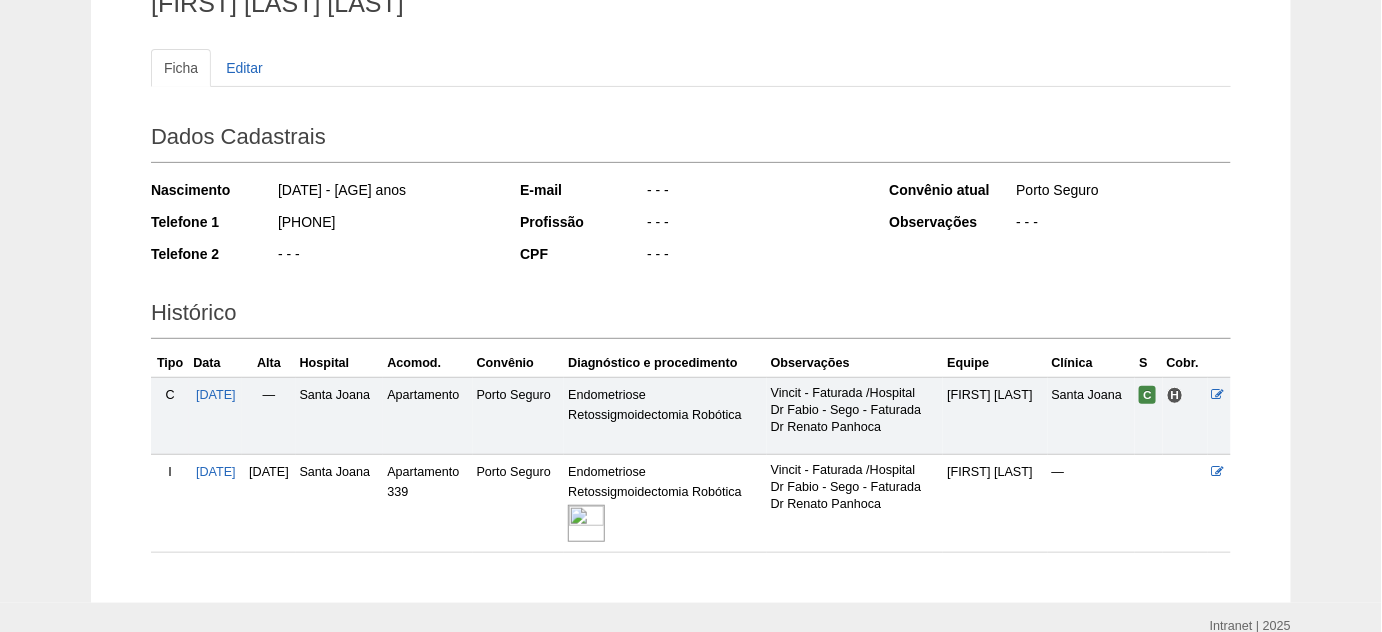 scroll, scrollTop: 90, scrollLeft: 0, axis: vertical 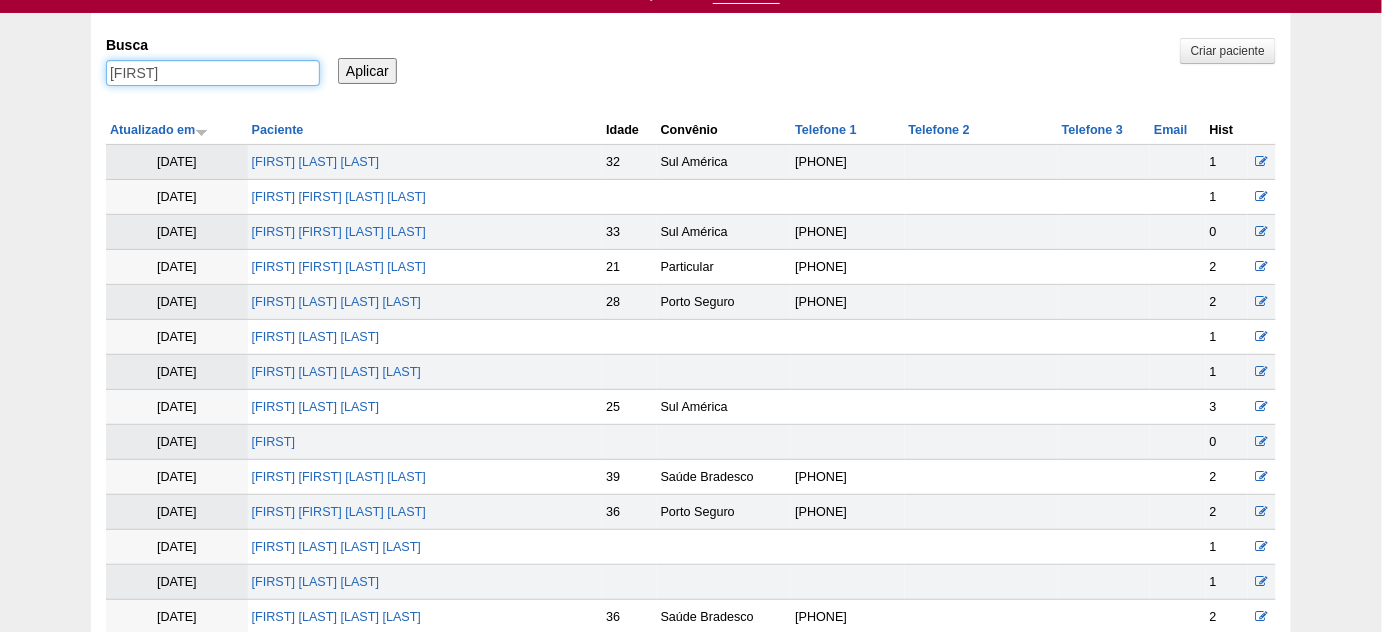 drag, startPoint x: 197, startPoint y: 76, endPoint x: 16, endPoint y: 77, distance: 181.00276 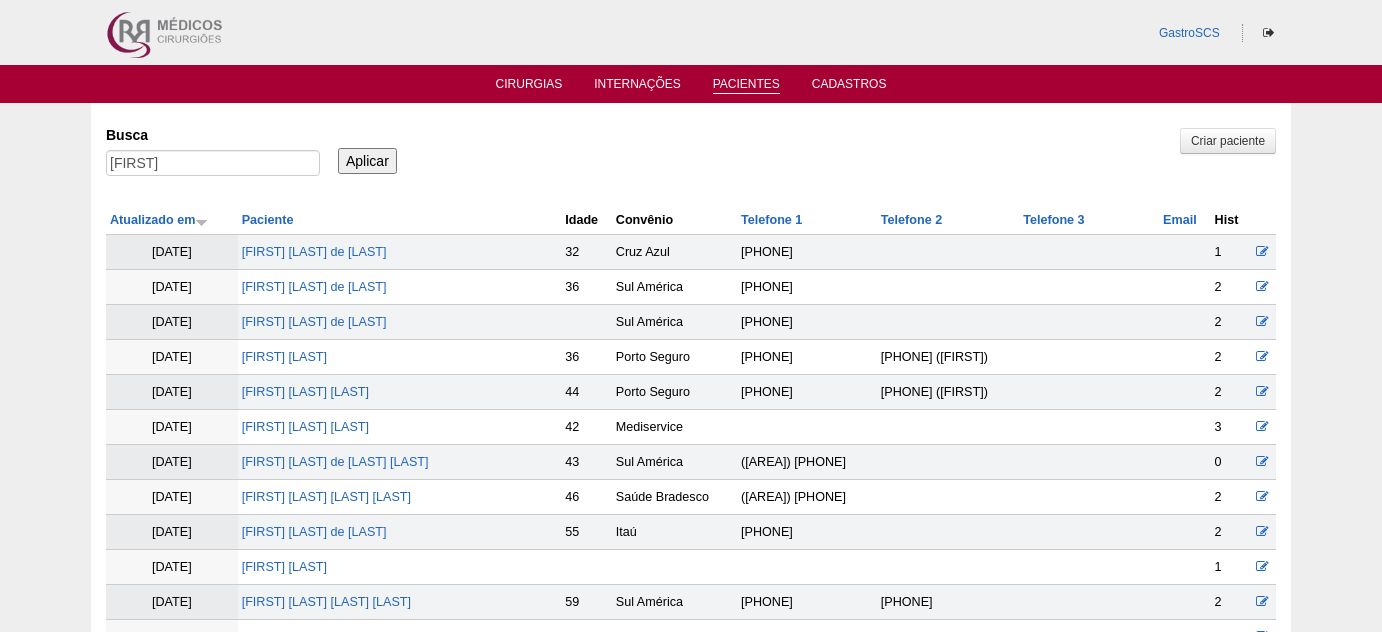 scroll, scrollTop: 0, scrollLeft: 0, axis: both 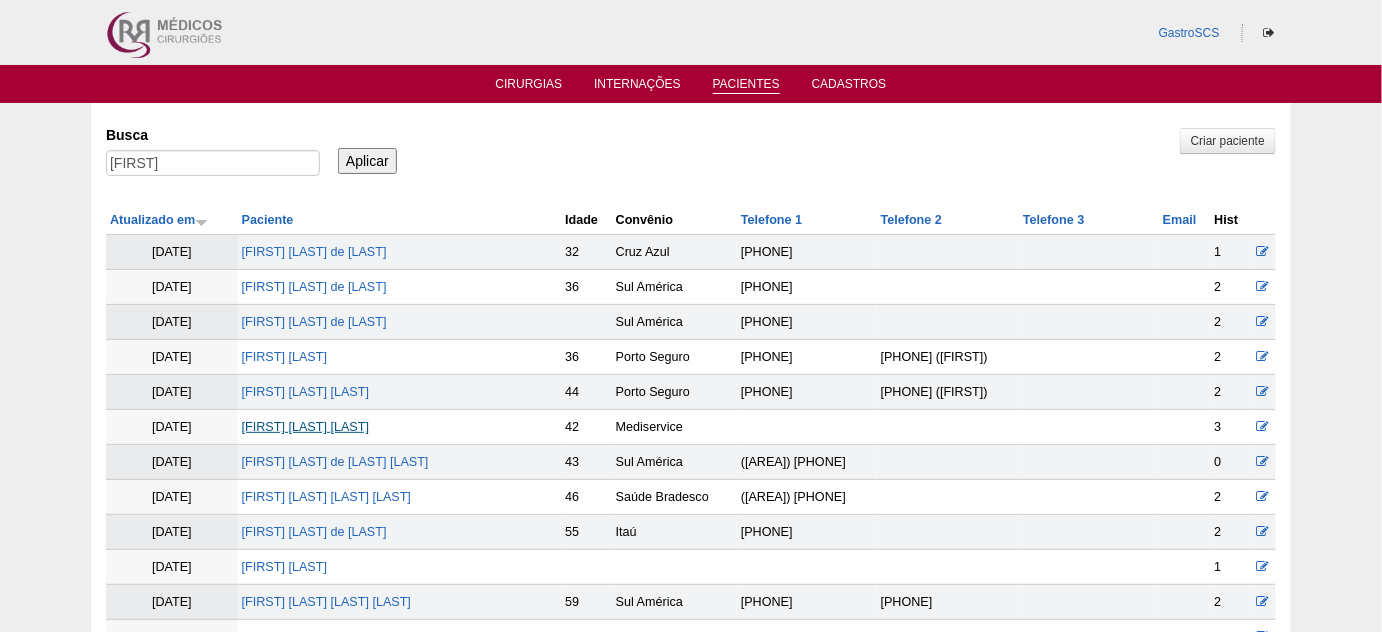 click on "[FIRST] [MIDDLE] [LAST] [LAST]" at bounding box center (305, 427) 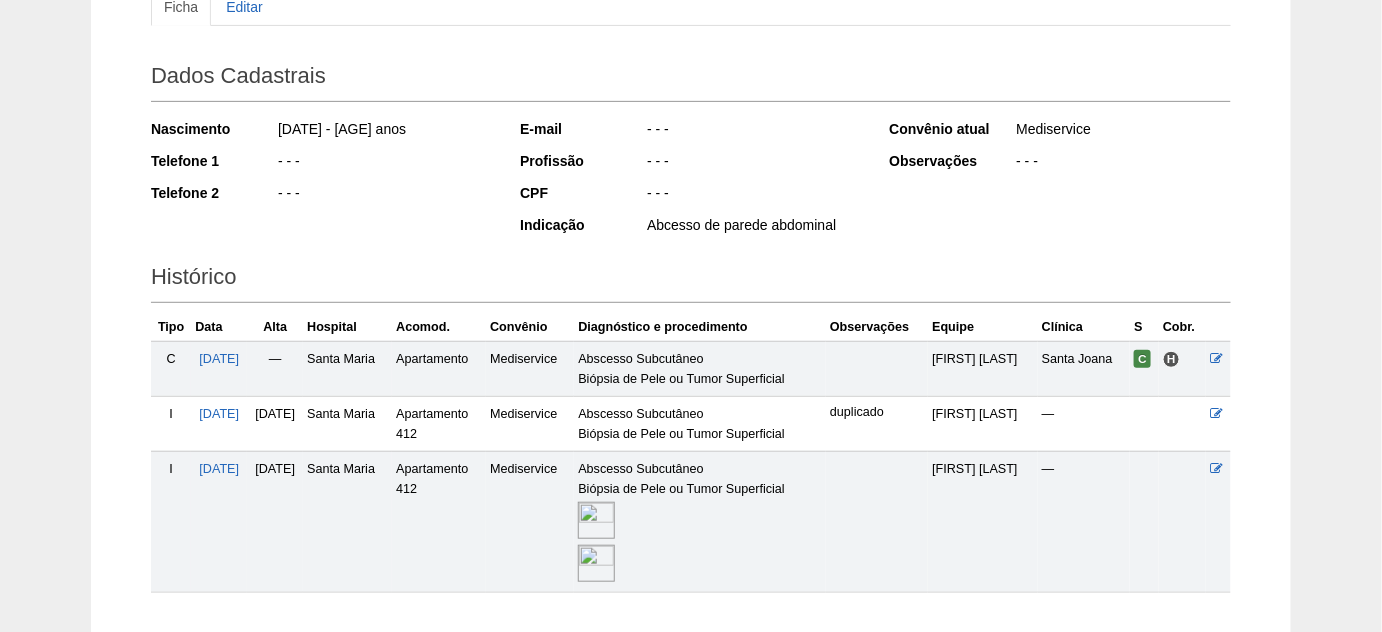 scroll, scrollTop: 272, scrollLeft: 0, axis: vertical 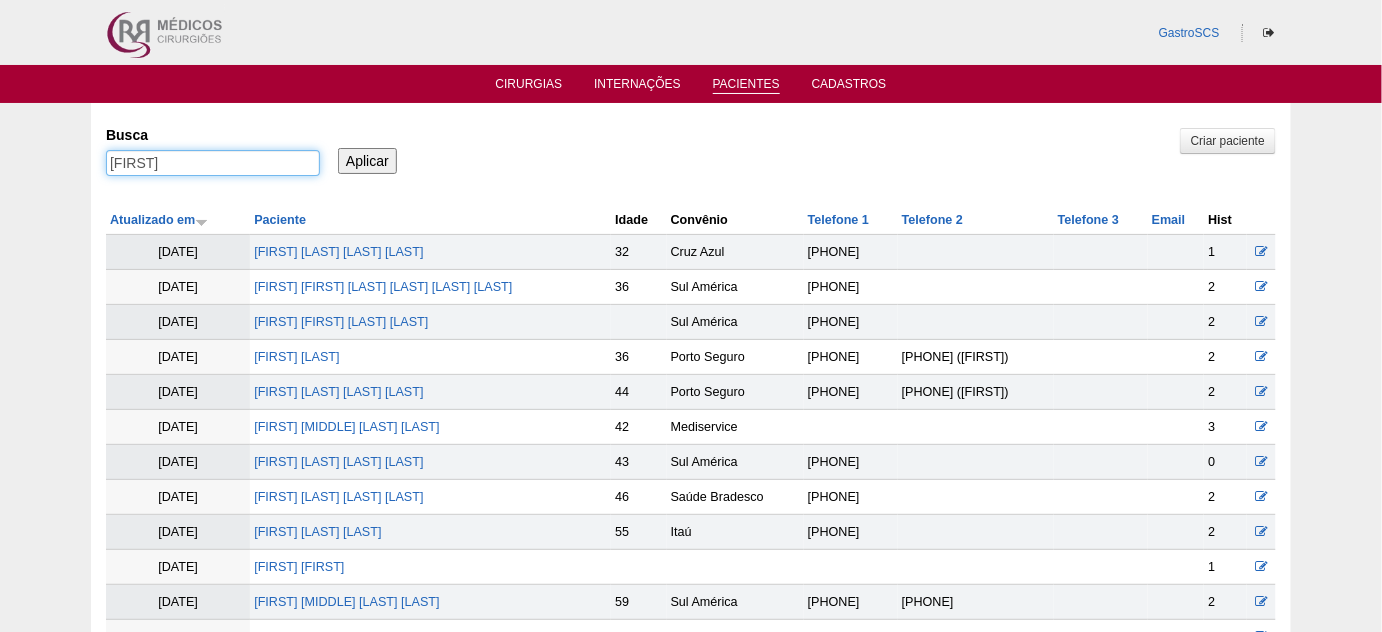 drag, startPoint x: 224, startPoint y: 162, endPoint x: 16, endPoint y: 161, distance: 208.00241 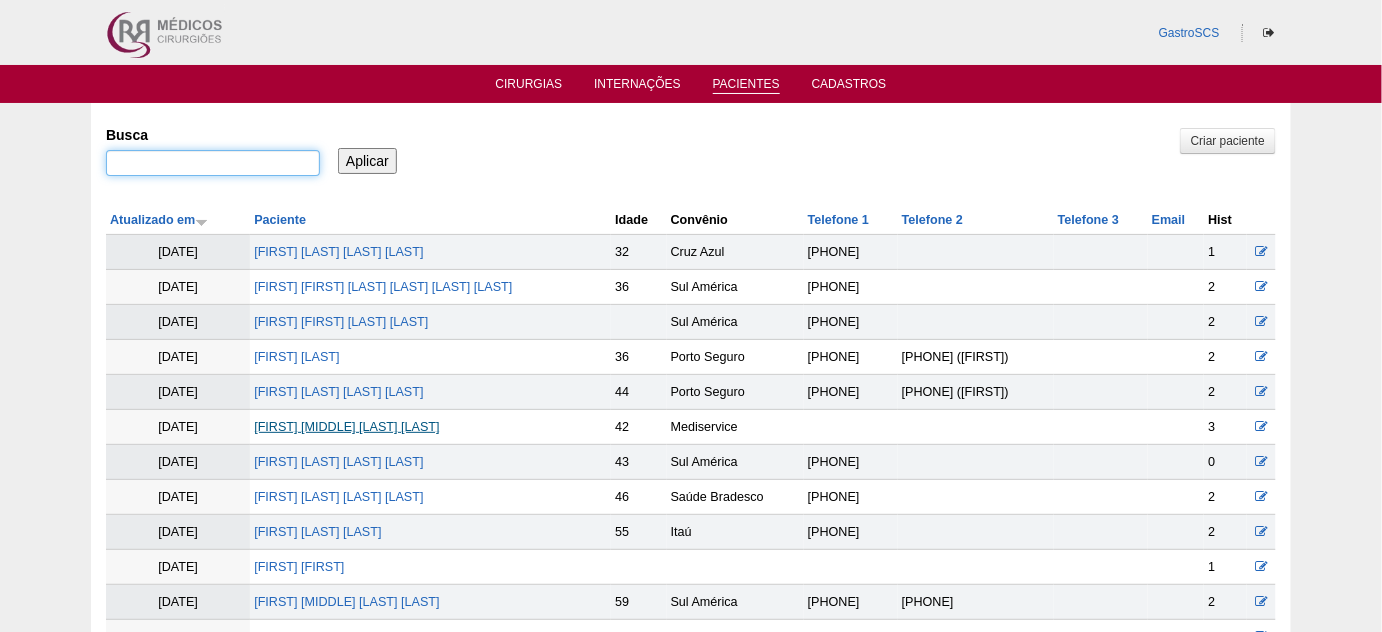 type 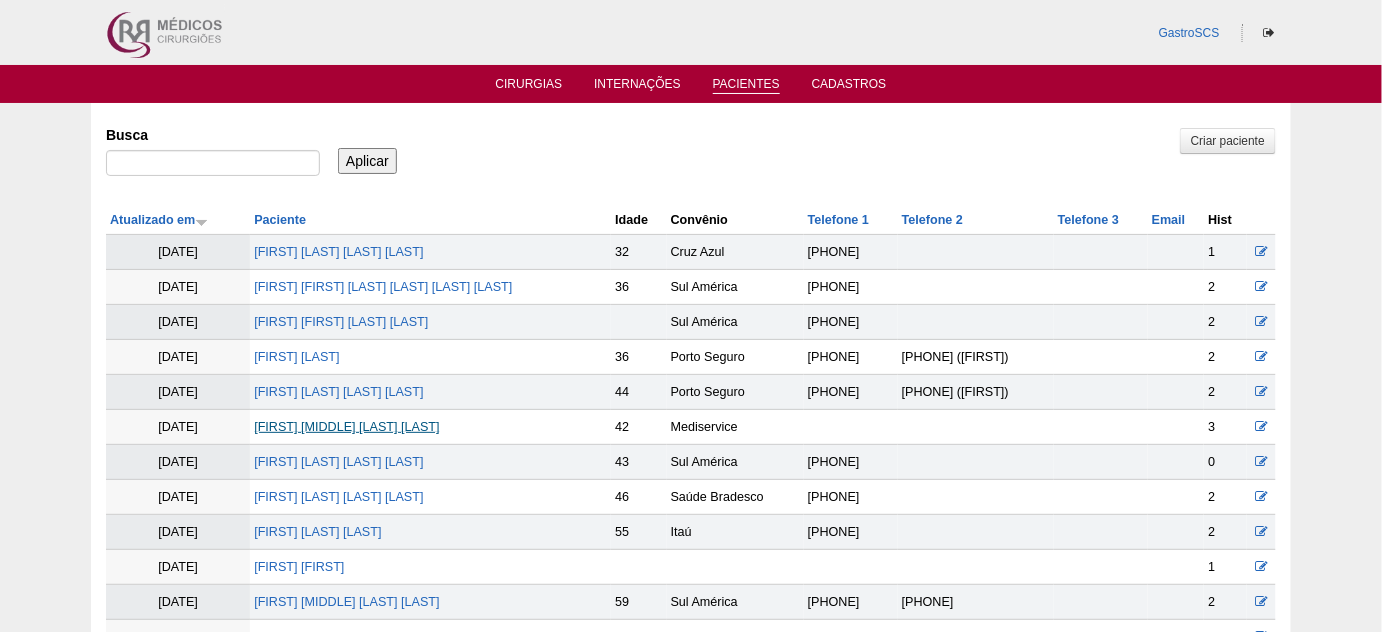 click on "[FIRST] [MIDDLE] [LAST] [LAST]" at bounding box center [346, 427] 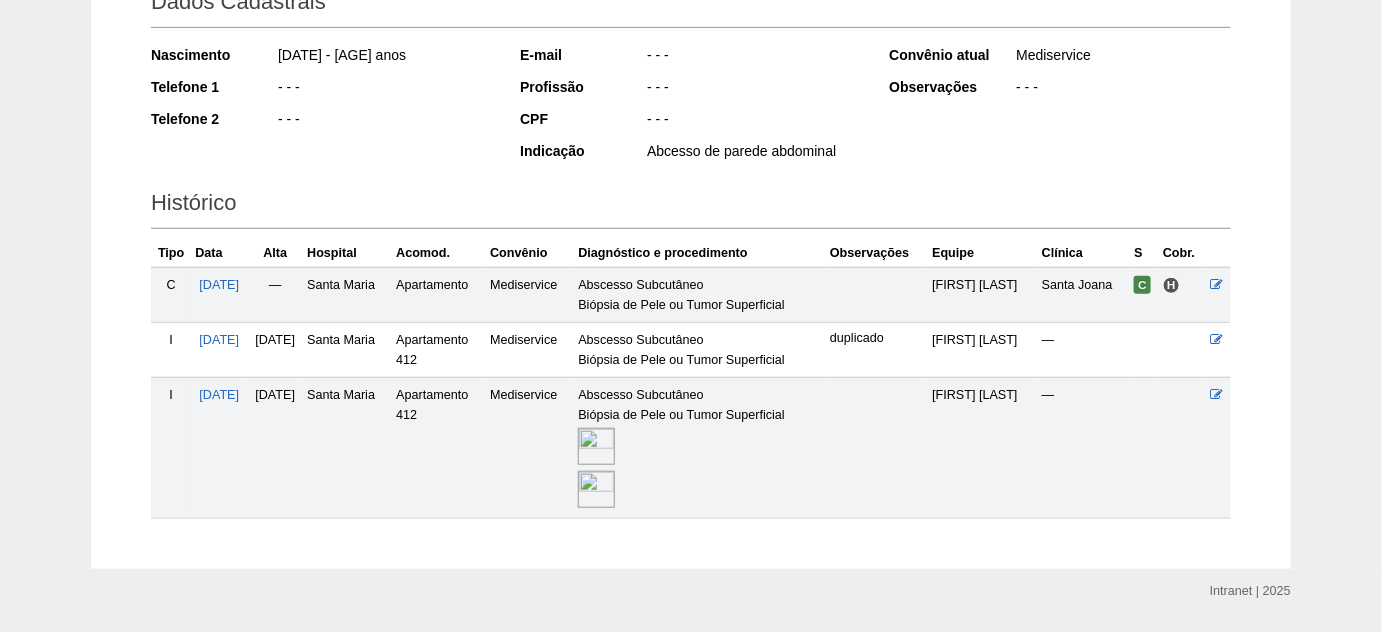 scroll, scrollTop: 363, scrollLeft: 0, axis: vertical 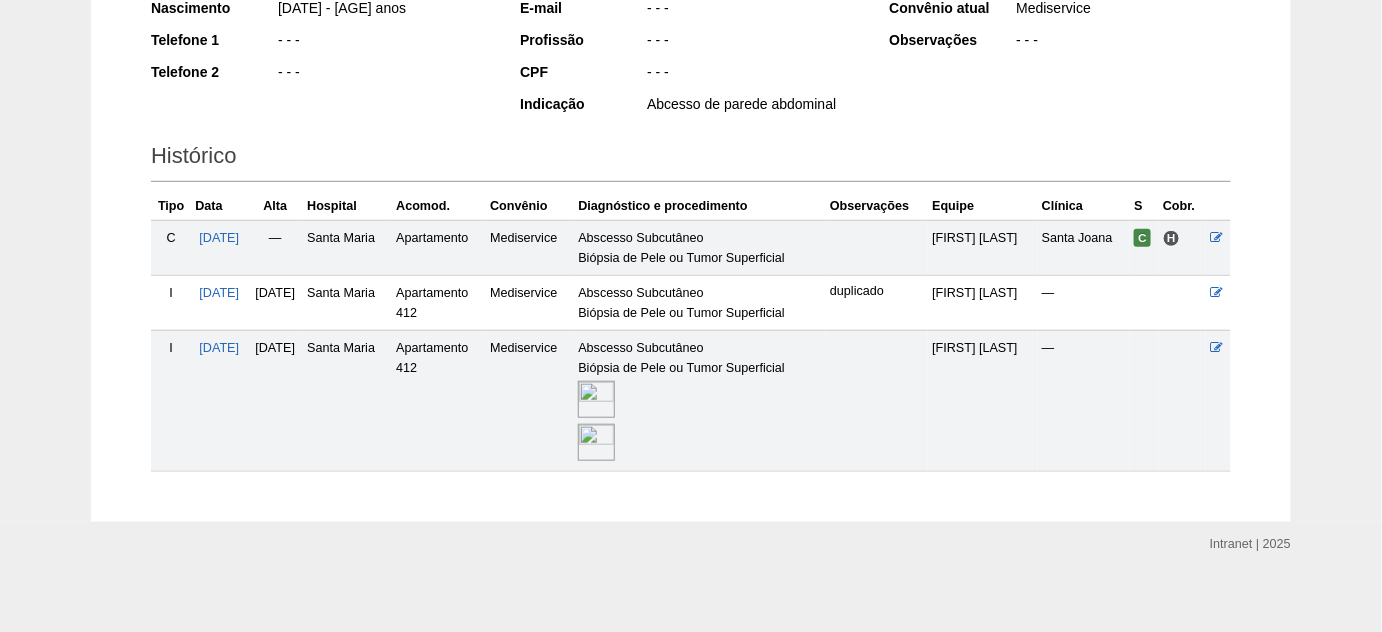 click at bounding box center (596, 399) 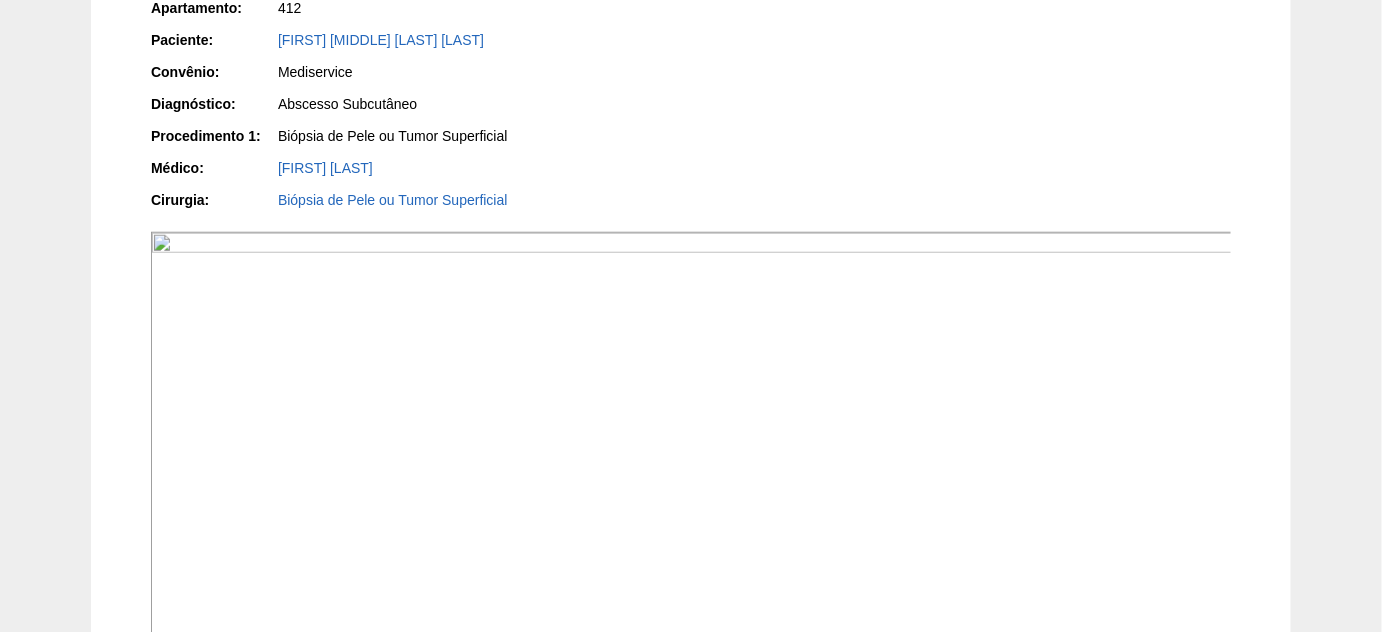 scroll, scrollTop: 545, scrollLeft: 0, axis: vertical 